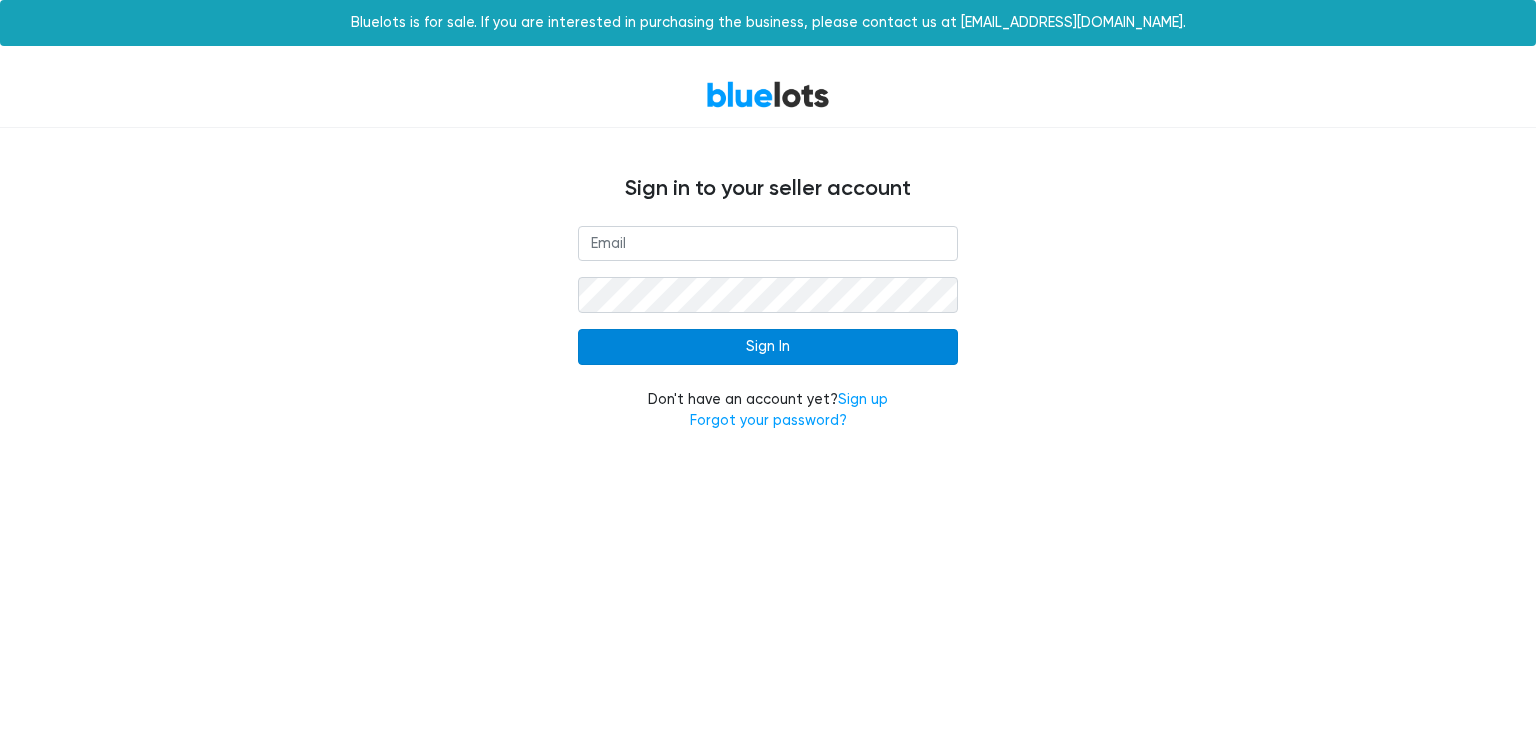 scroll, scrollTop: 0, scrollLeft: 0, axis: both 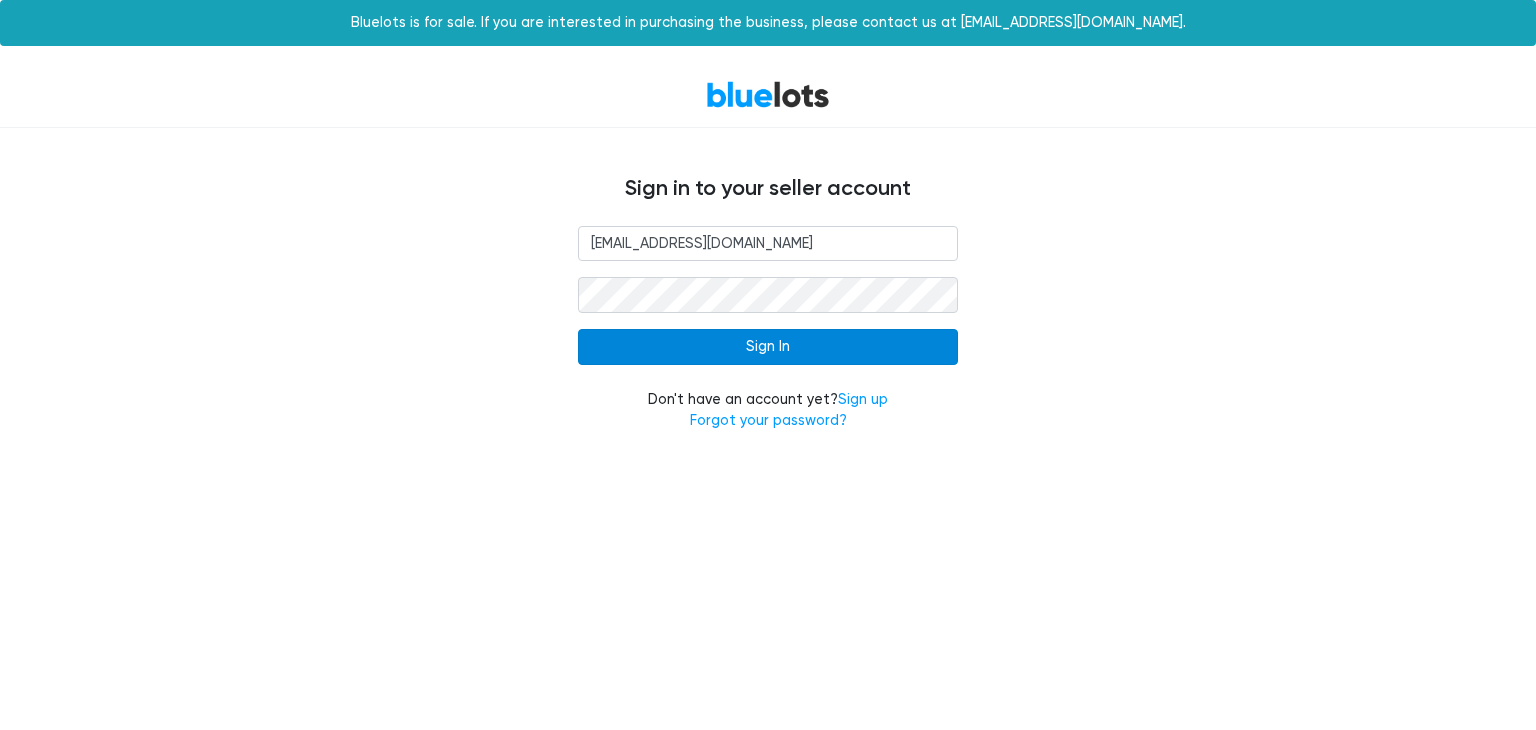 click on "Sign In" at bounding box center [768, 347] 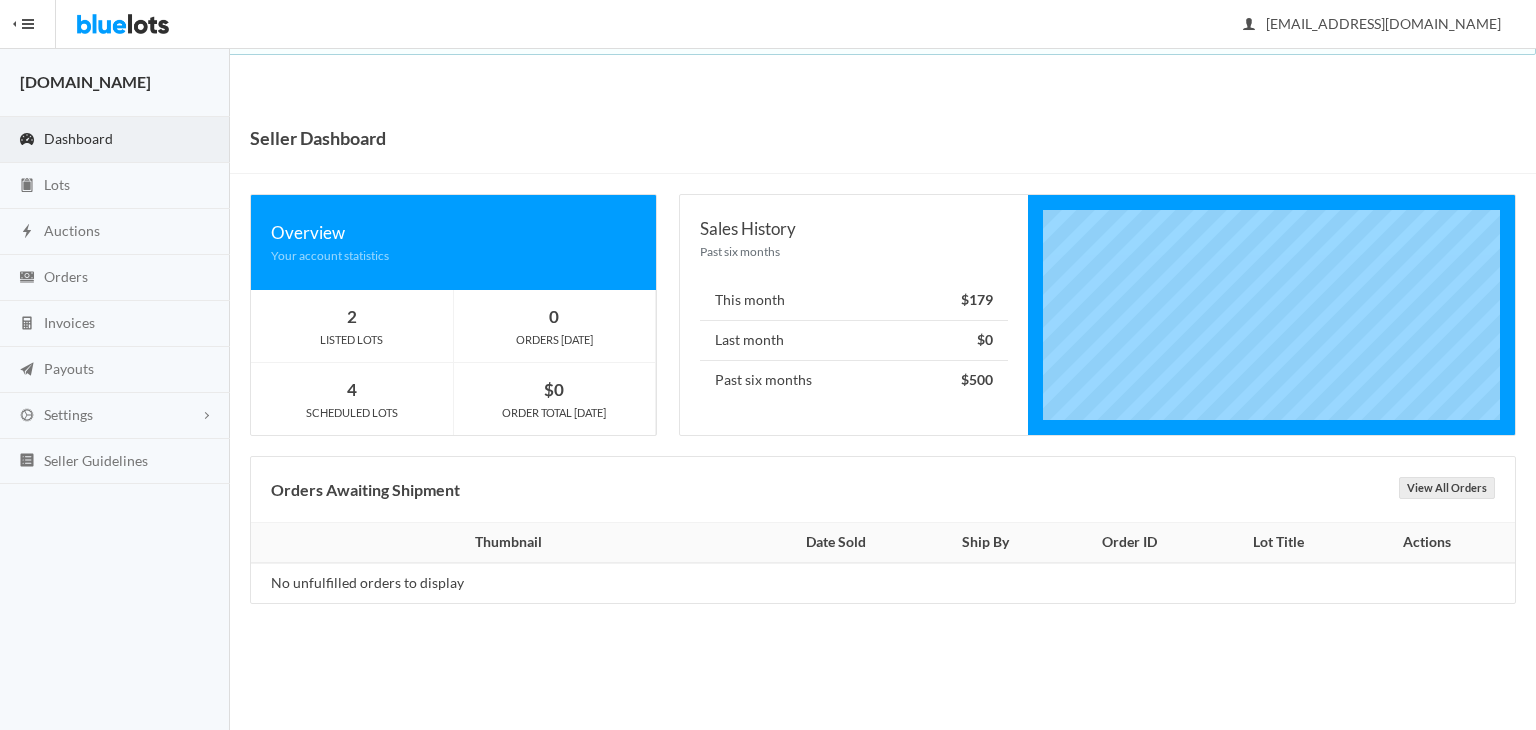 scroll, scrollTop: 0, scrollLeft: 0, axis: both 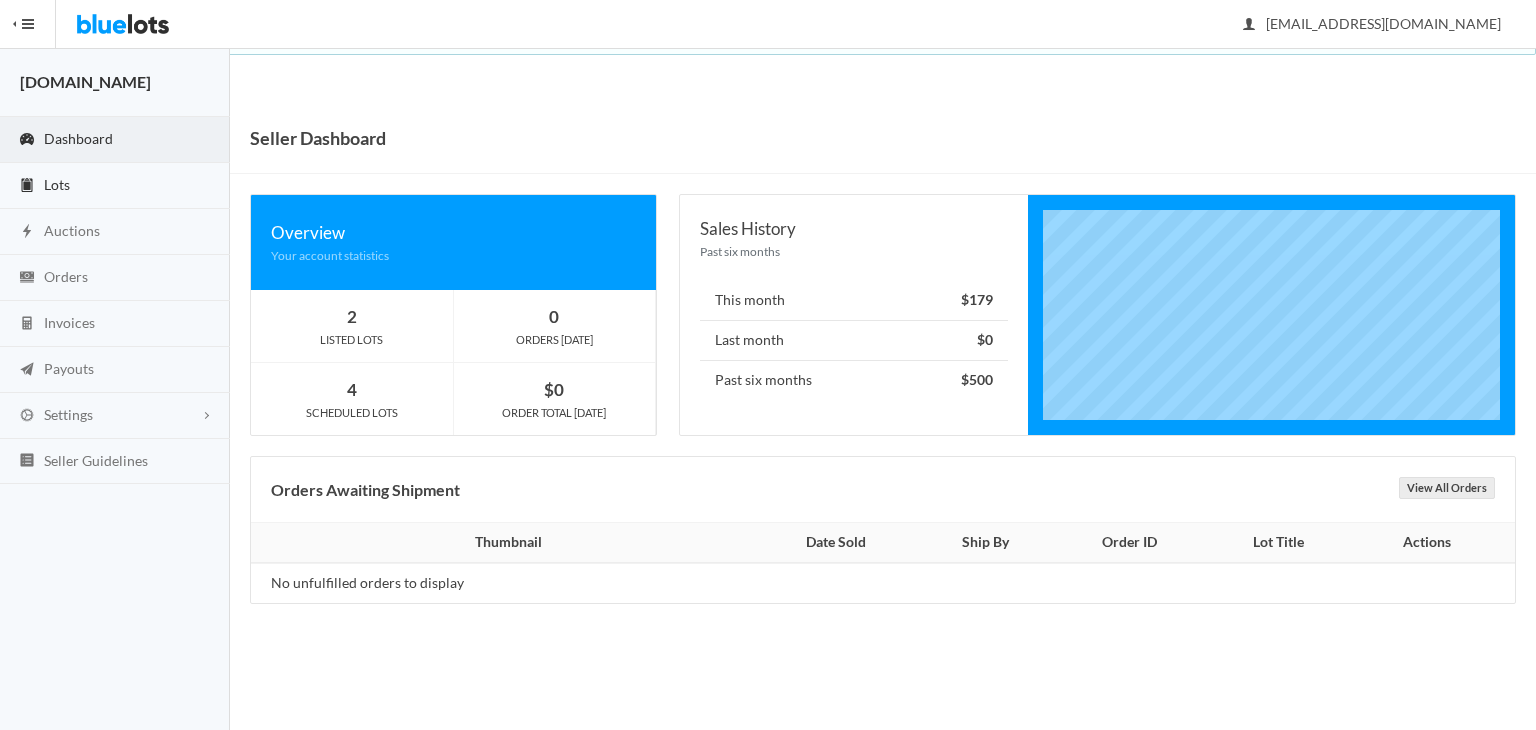 click on "Lots" at bounding box center [115, 186] 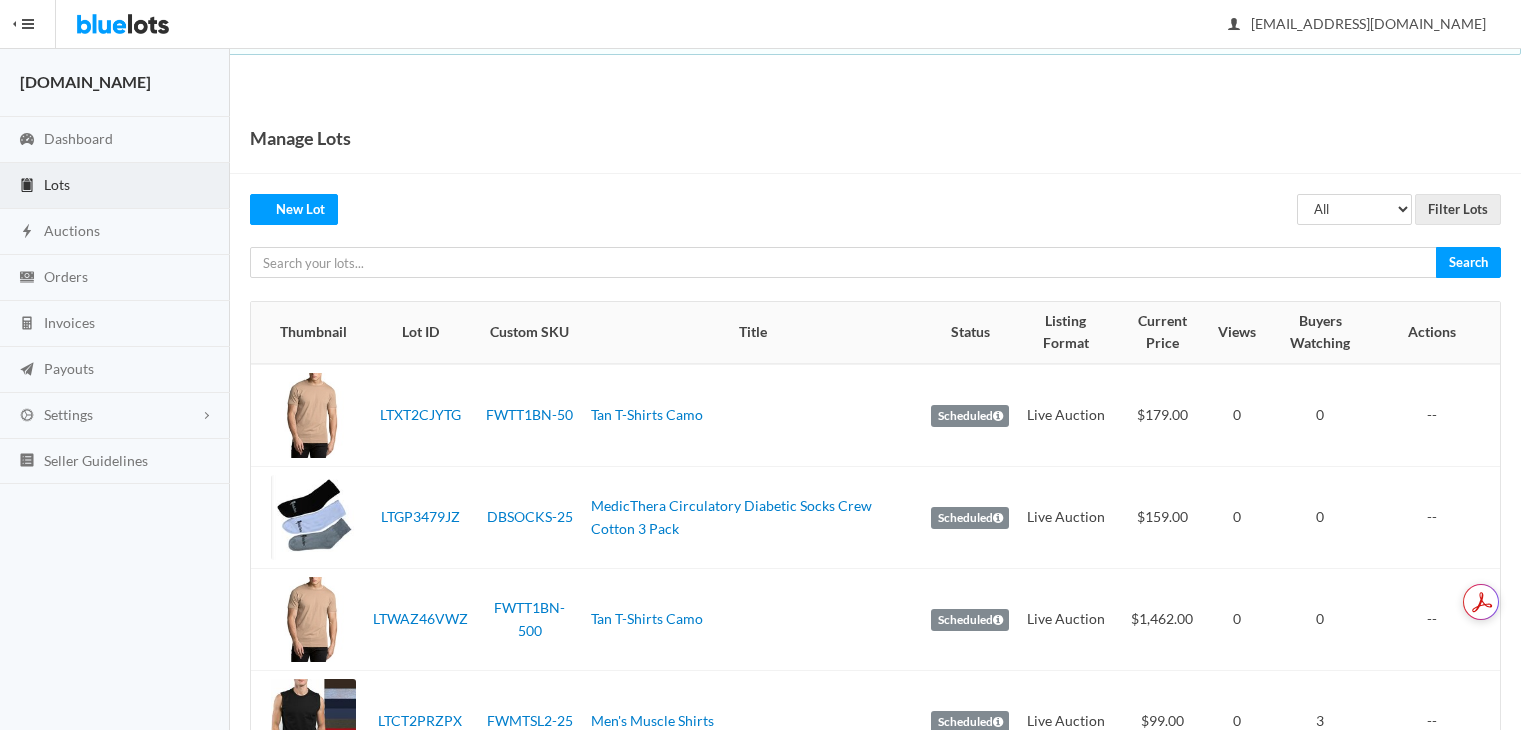 scroll, scrollTop: 0, scrollLeft: 0, axis: both 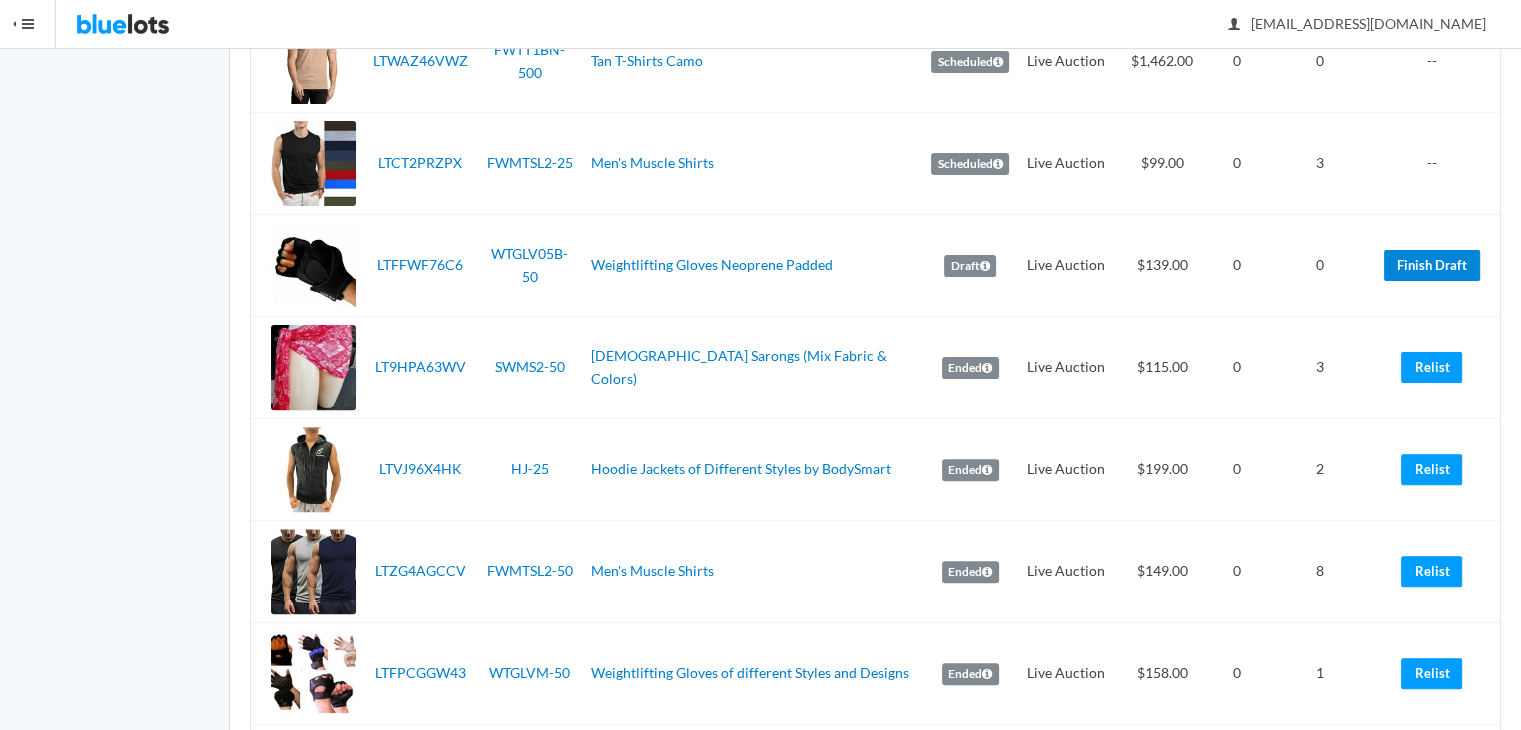 click on "Finish Draft" at bounding box center (1432, 265) 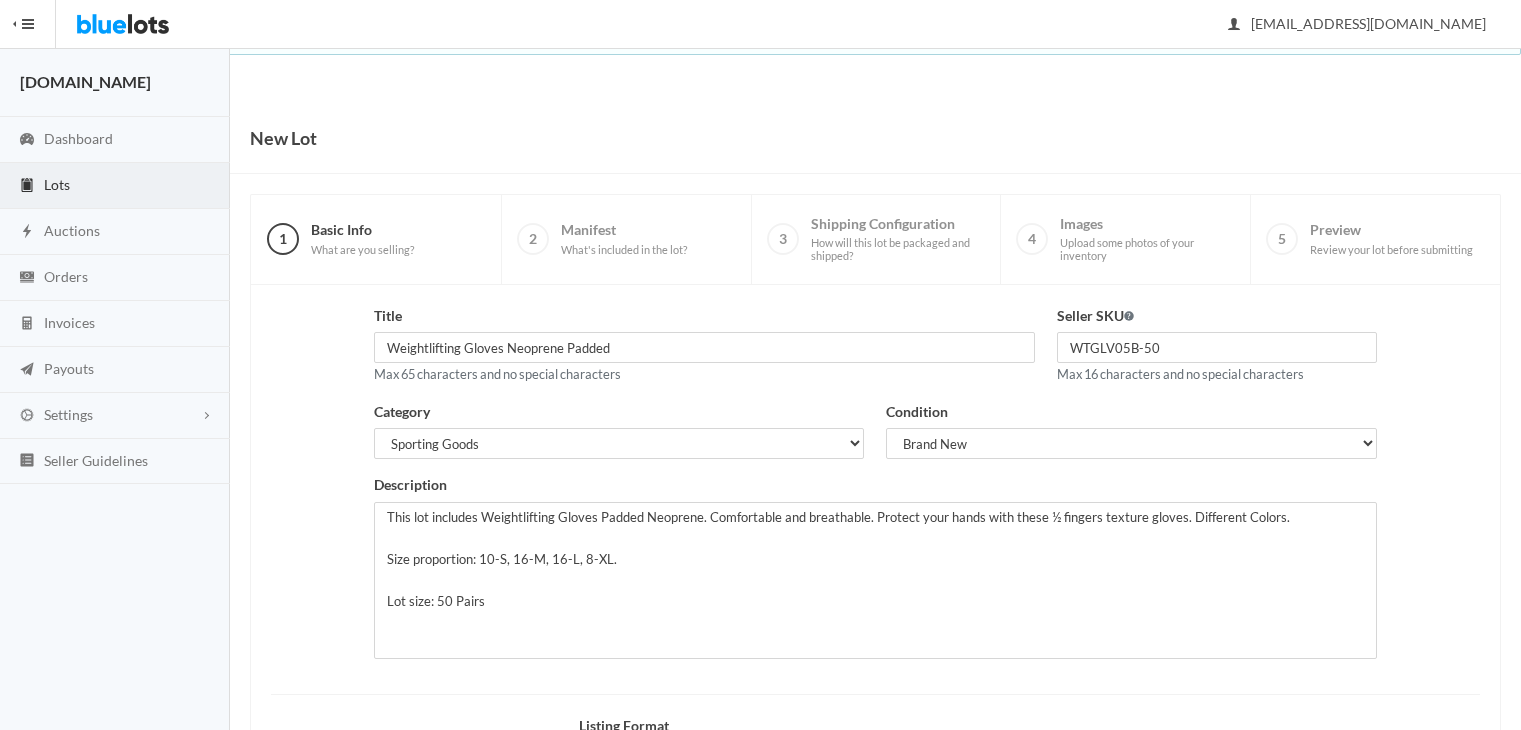 scroll, scrollTop: 0, scrollLeft: 0, axis: both 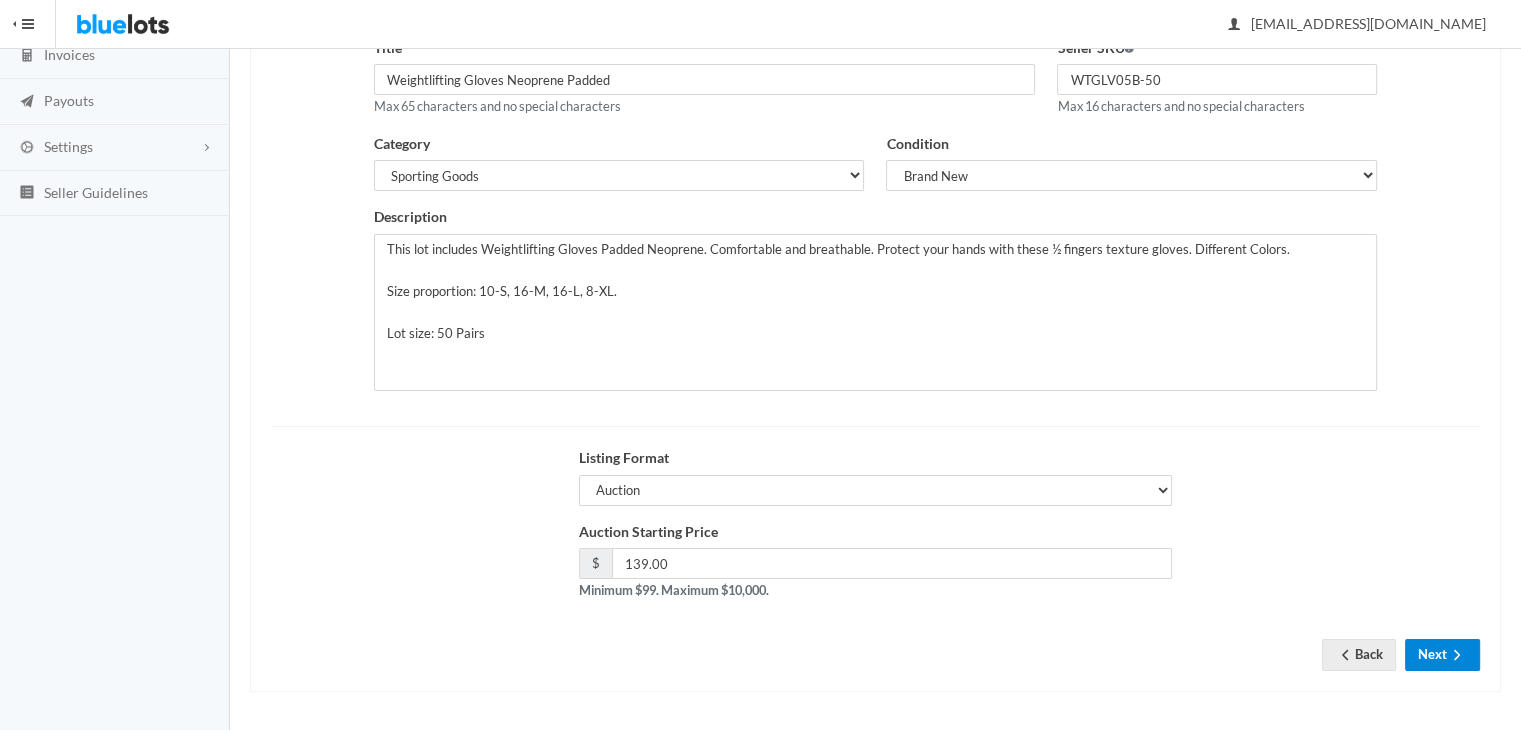 click on "Next" at bounding box center [1442, 654] 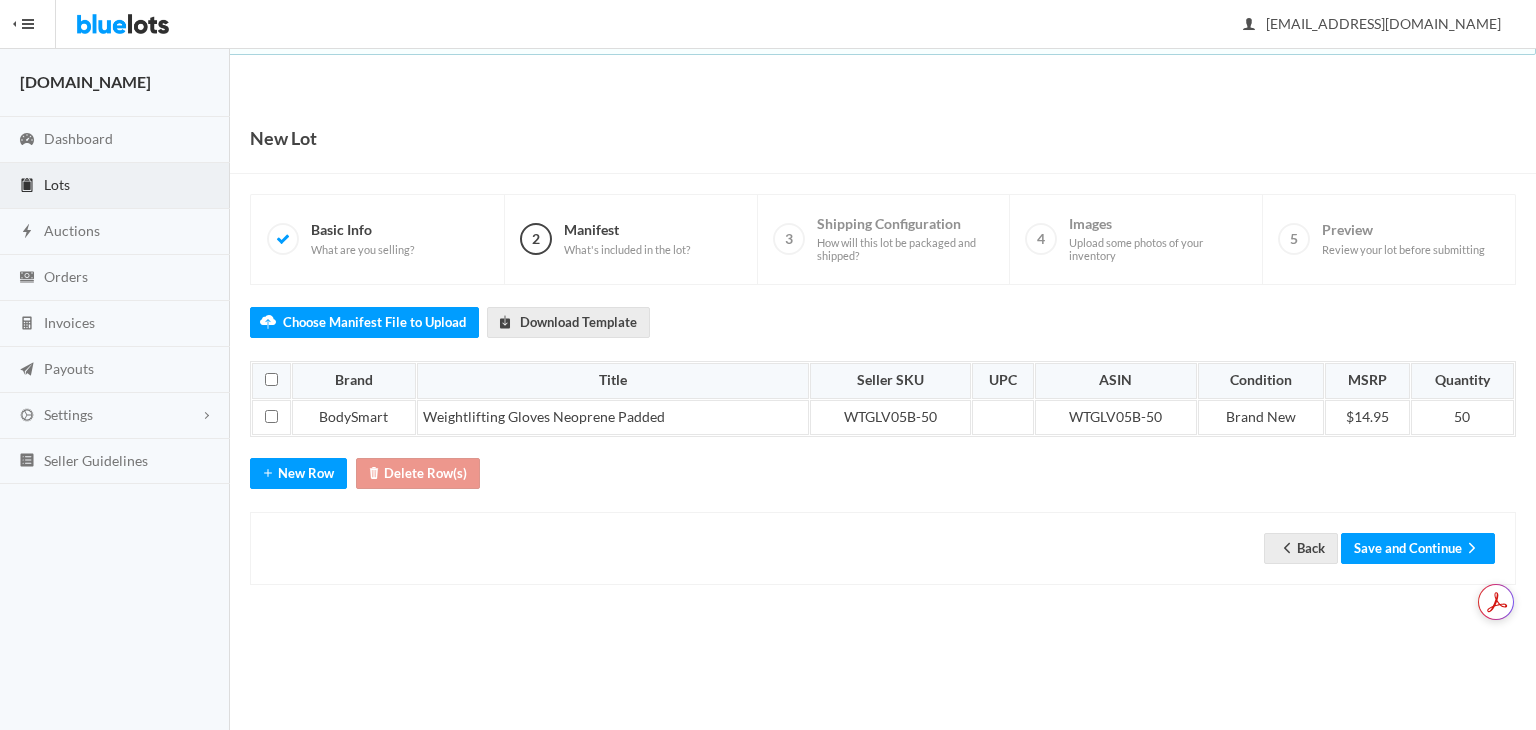 scroll, scrollTop: 0, scrollLeft: 0, axis: both 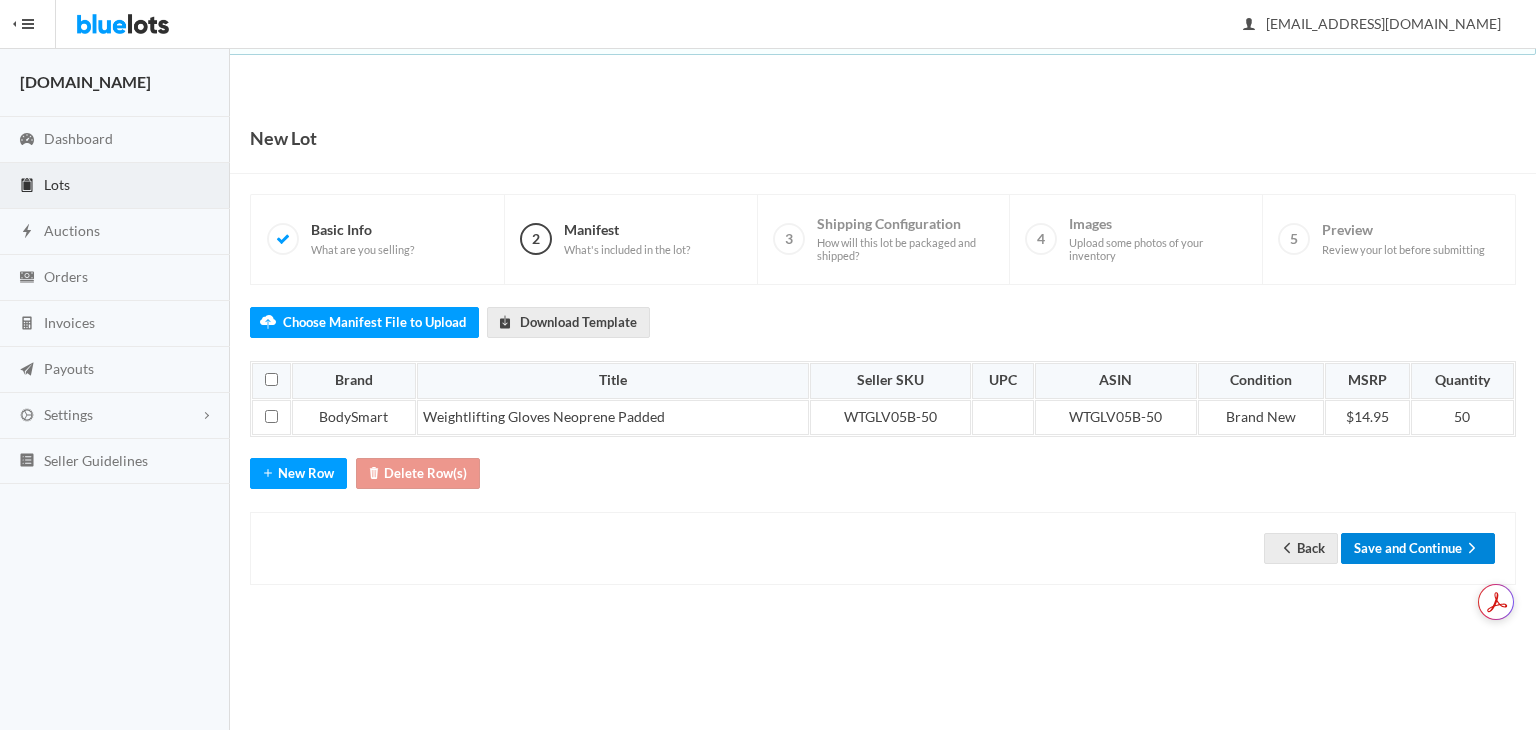 click on "Save and Continue" at bounding box center (1418, 548) 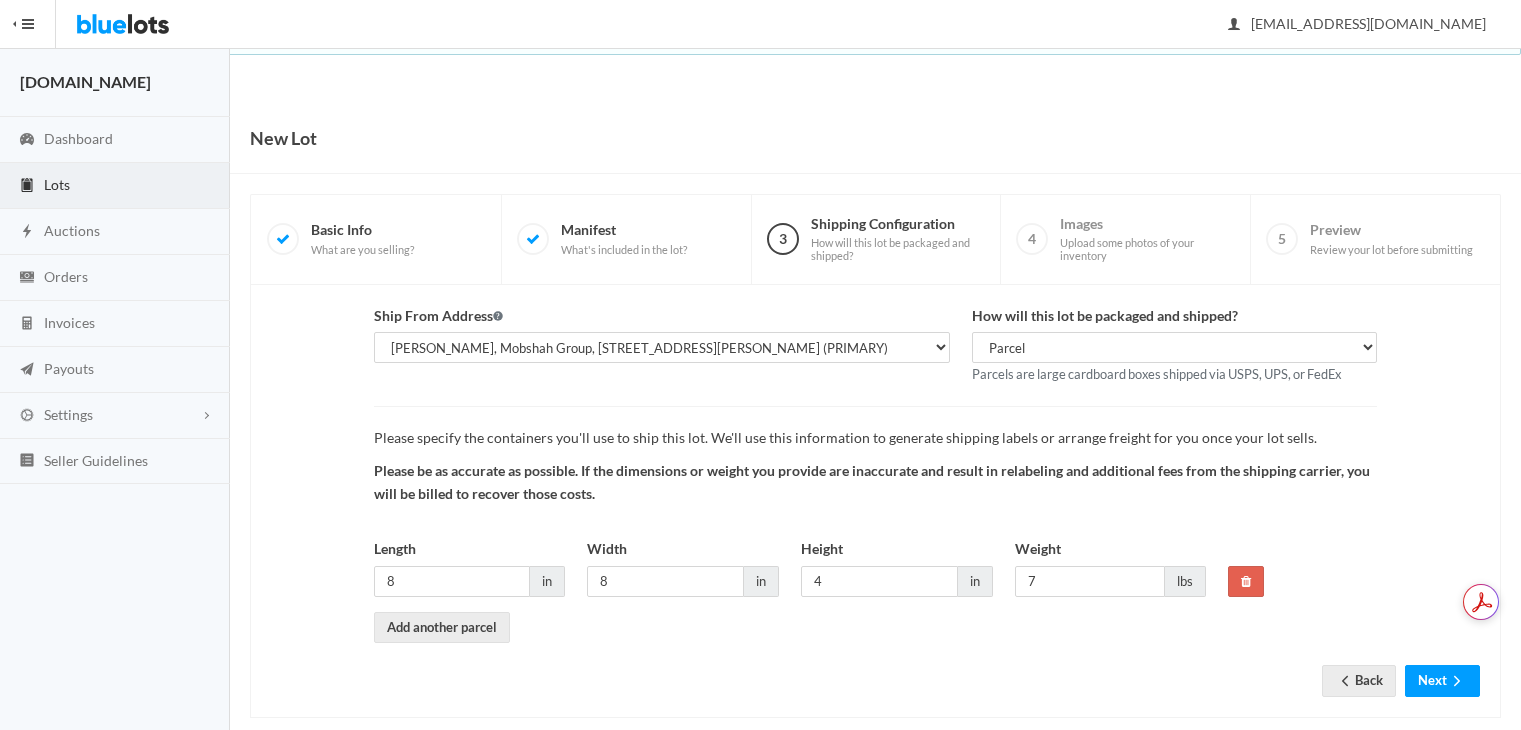 scroll, scrollTop: 0, scrollLeft: 0, axis: both 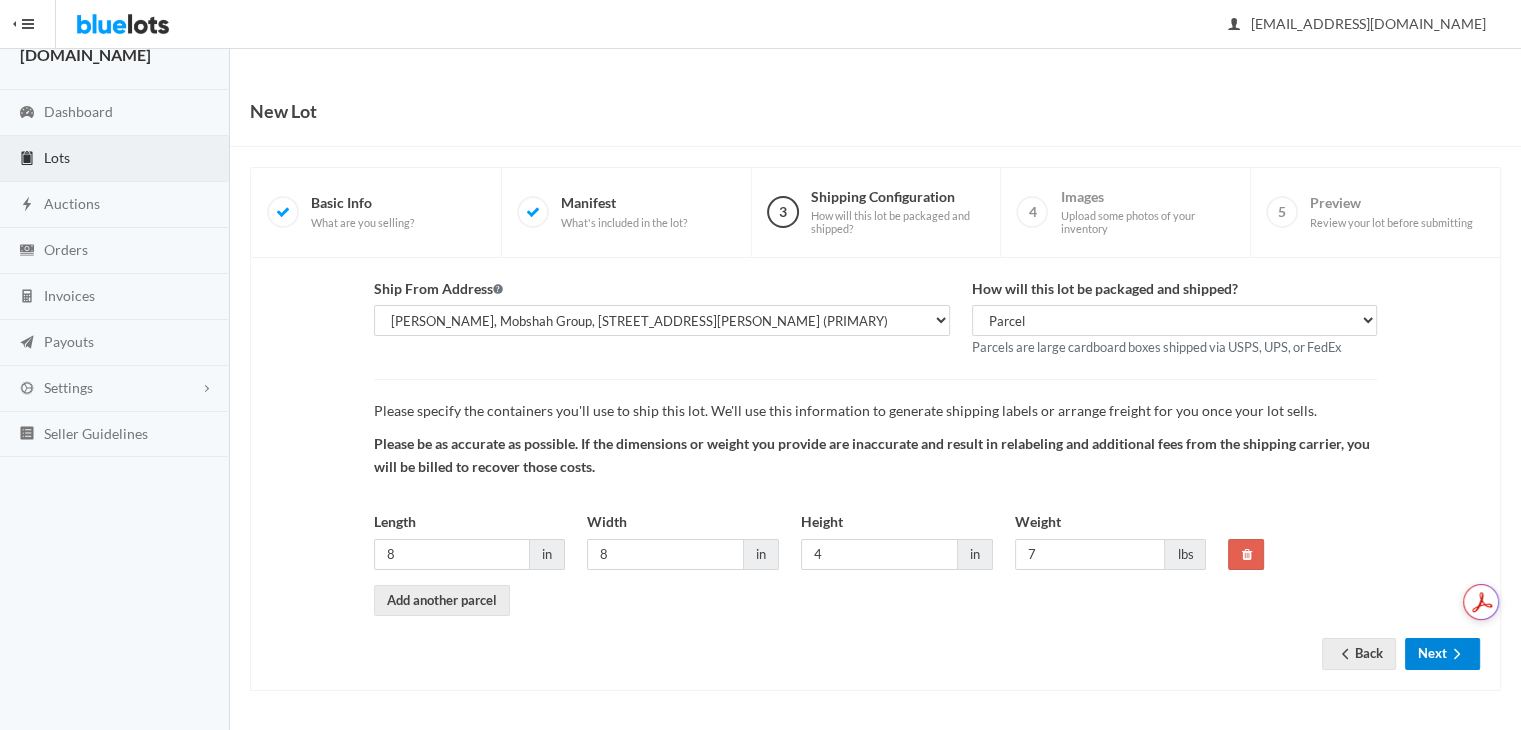 click 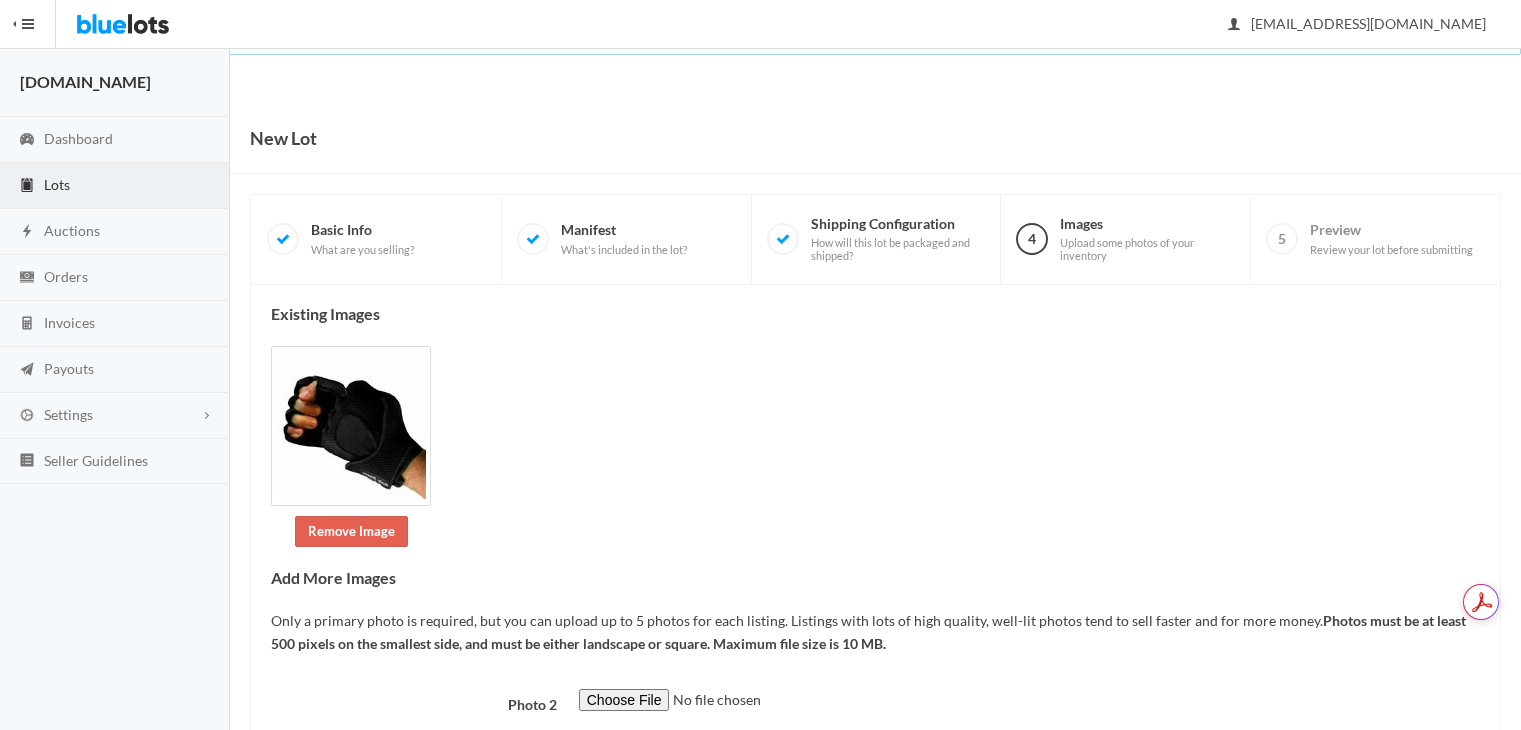 scroll, scrollTop: 0, scrollLeft: 0, axis: both 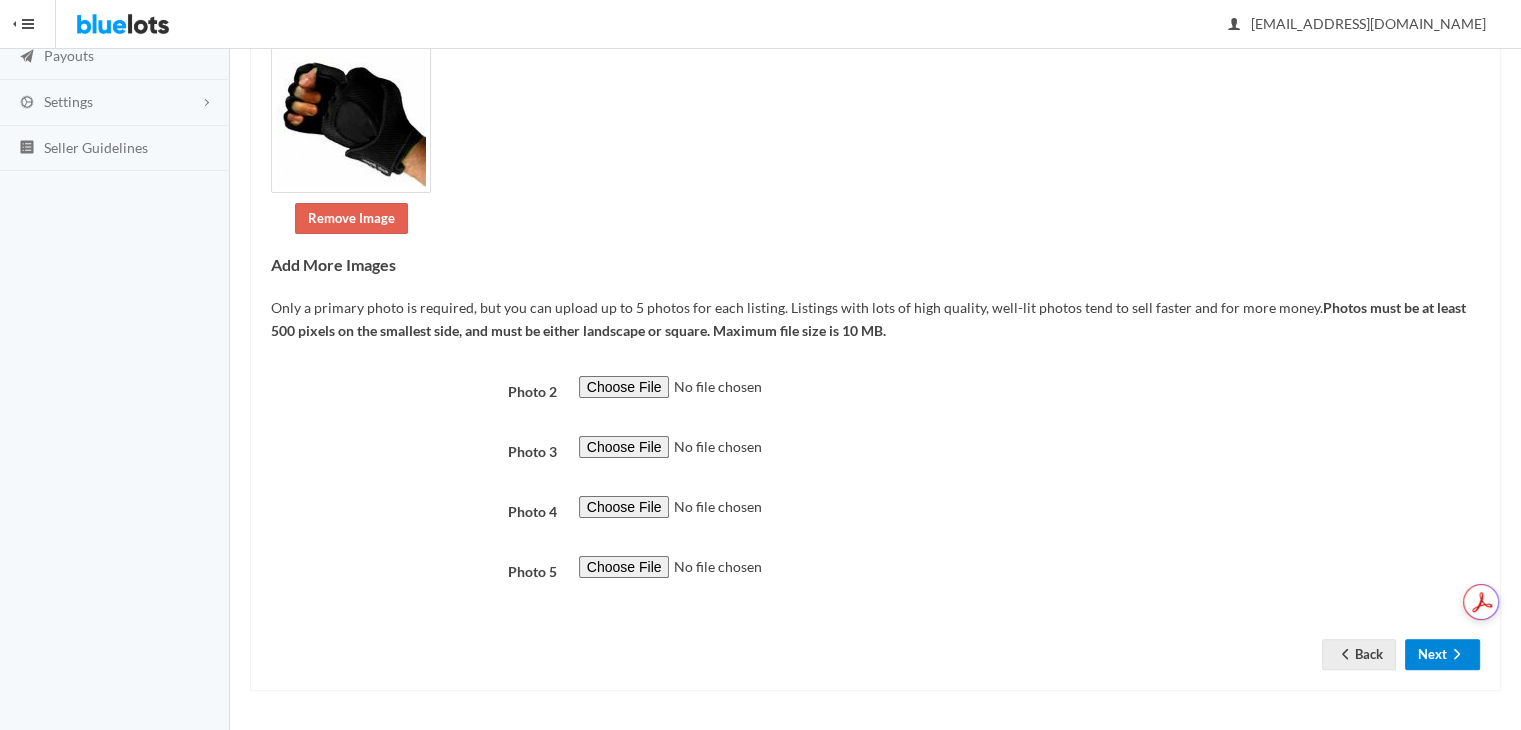click 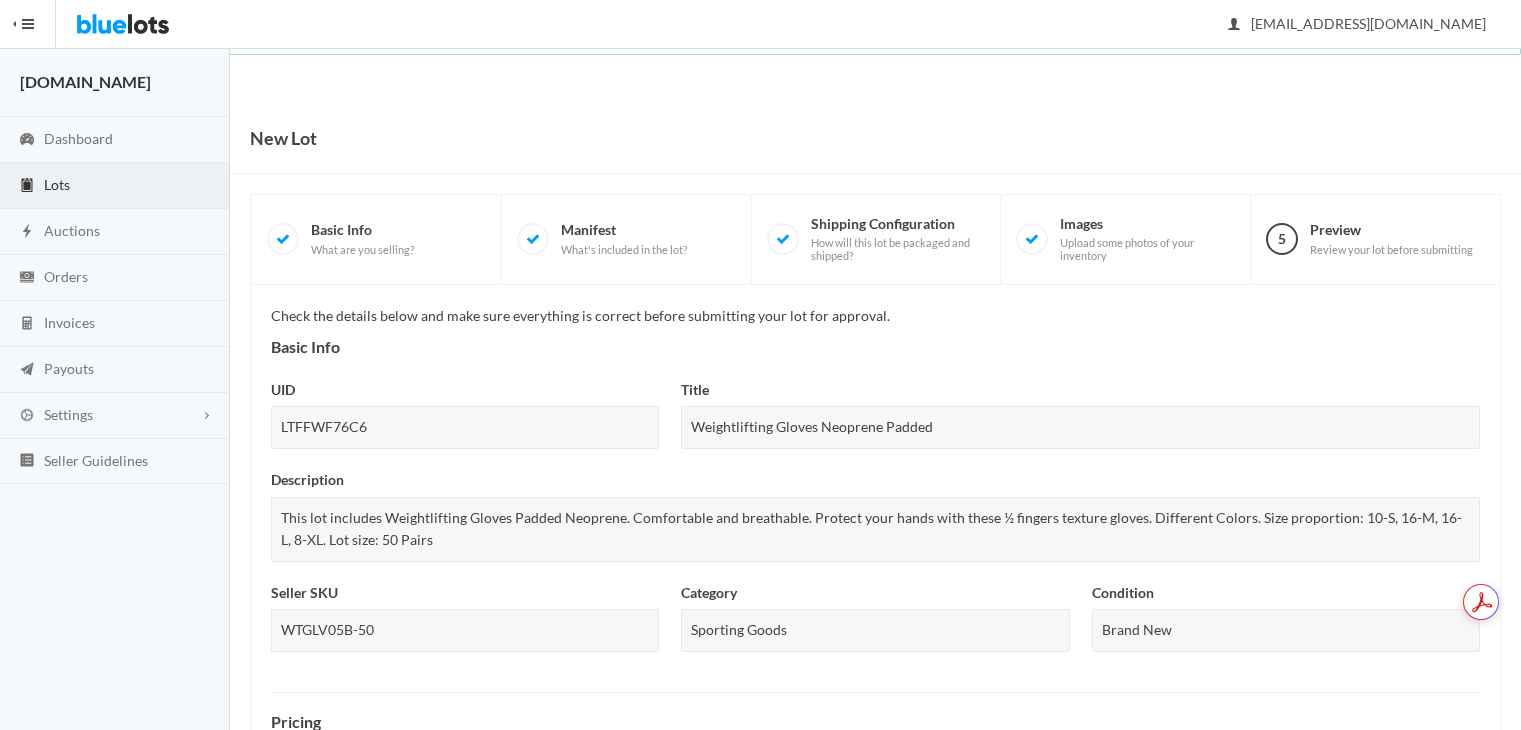 scroll, scrollTop: 0, scrollLeft: 0, axis: both 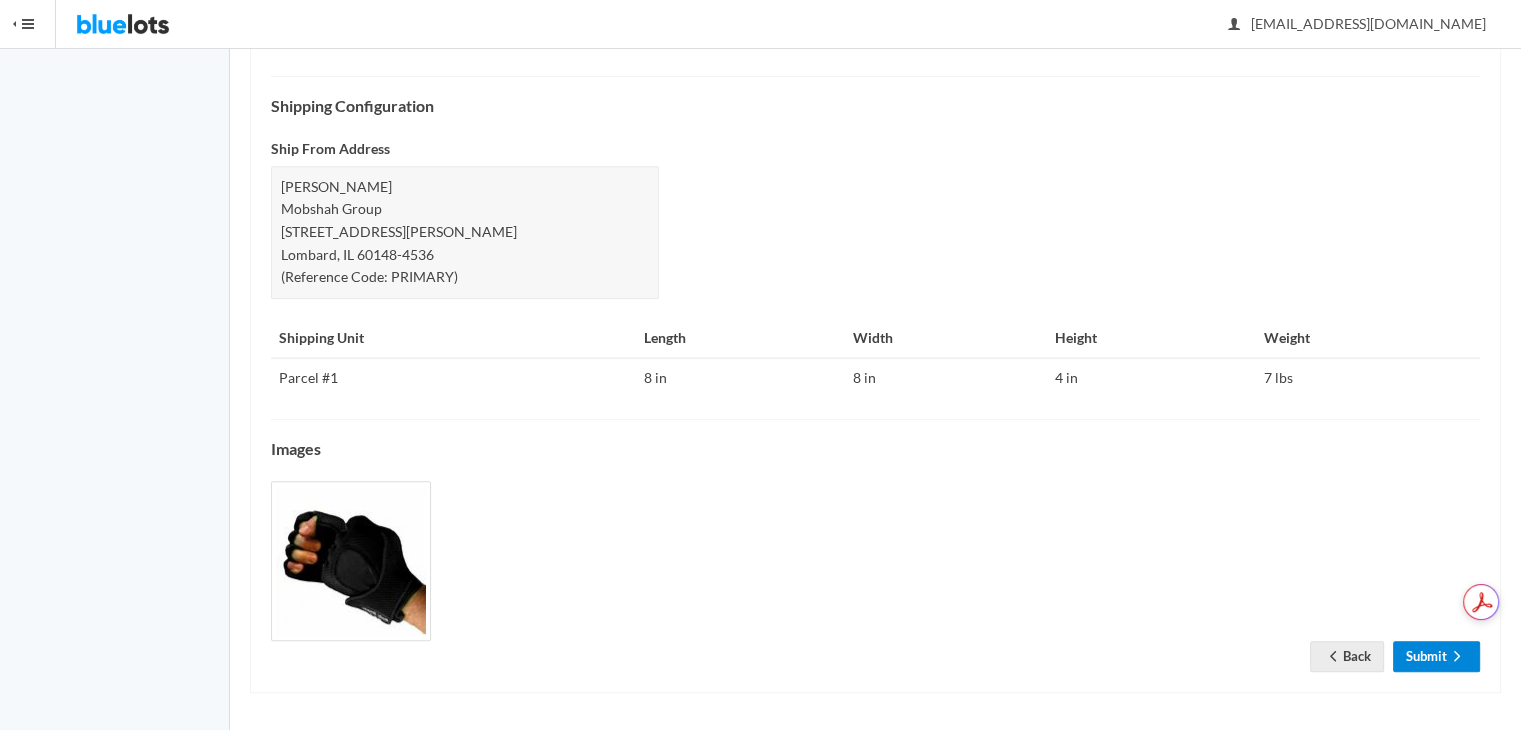 click 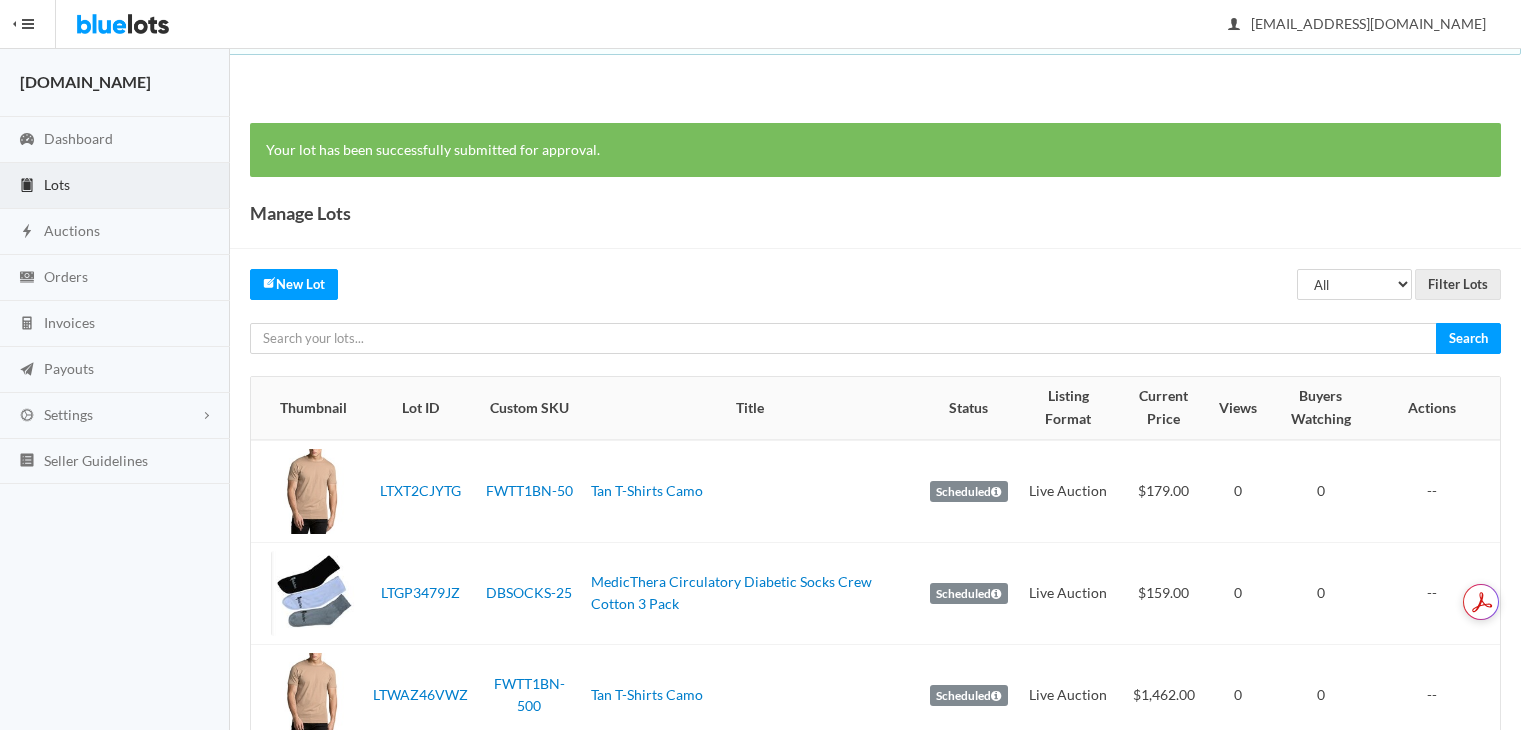 scroll, scrollTop: 0, scrollLeft: 0, axis: both 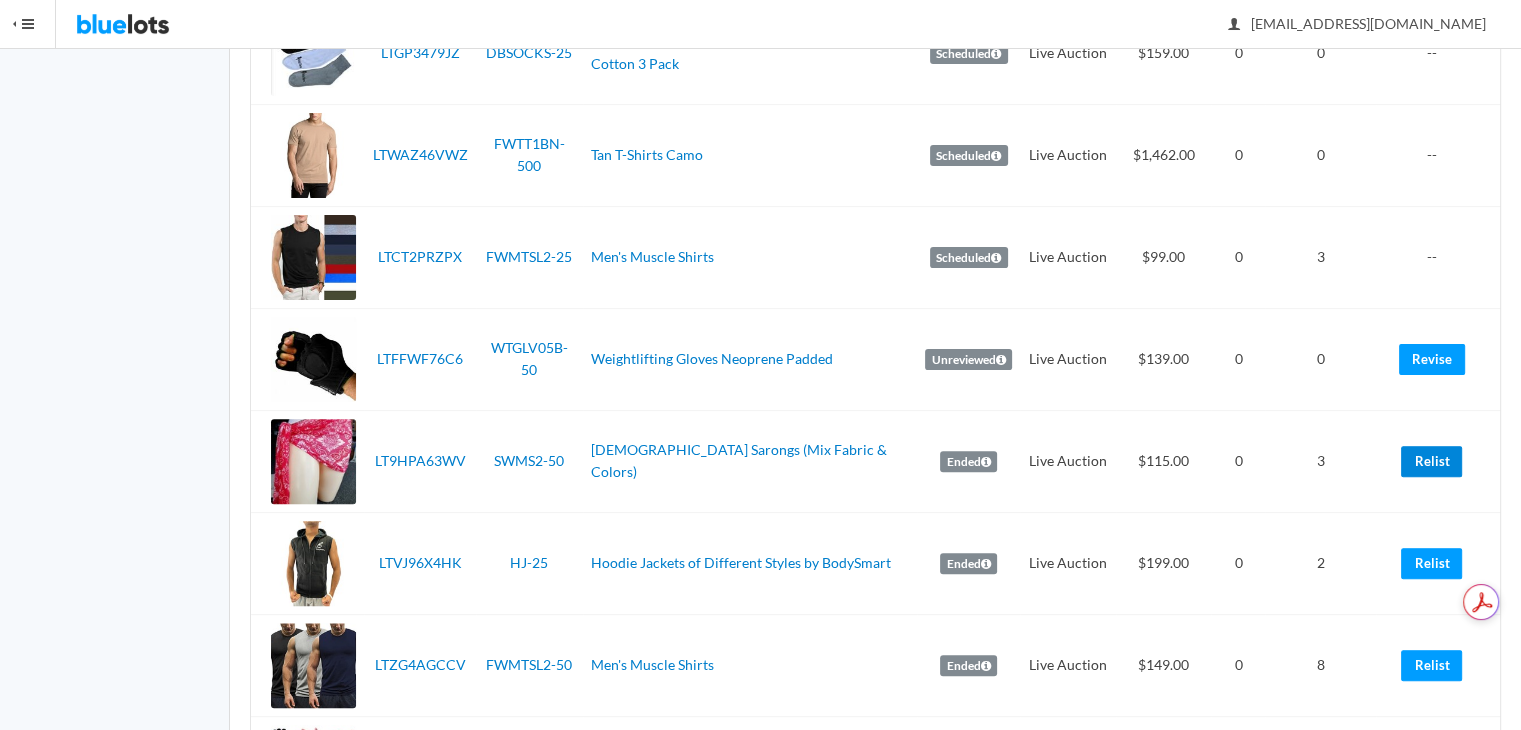 click on "Relist" at bounding box center (1431, 461) 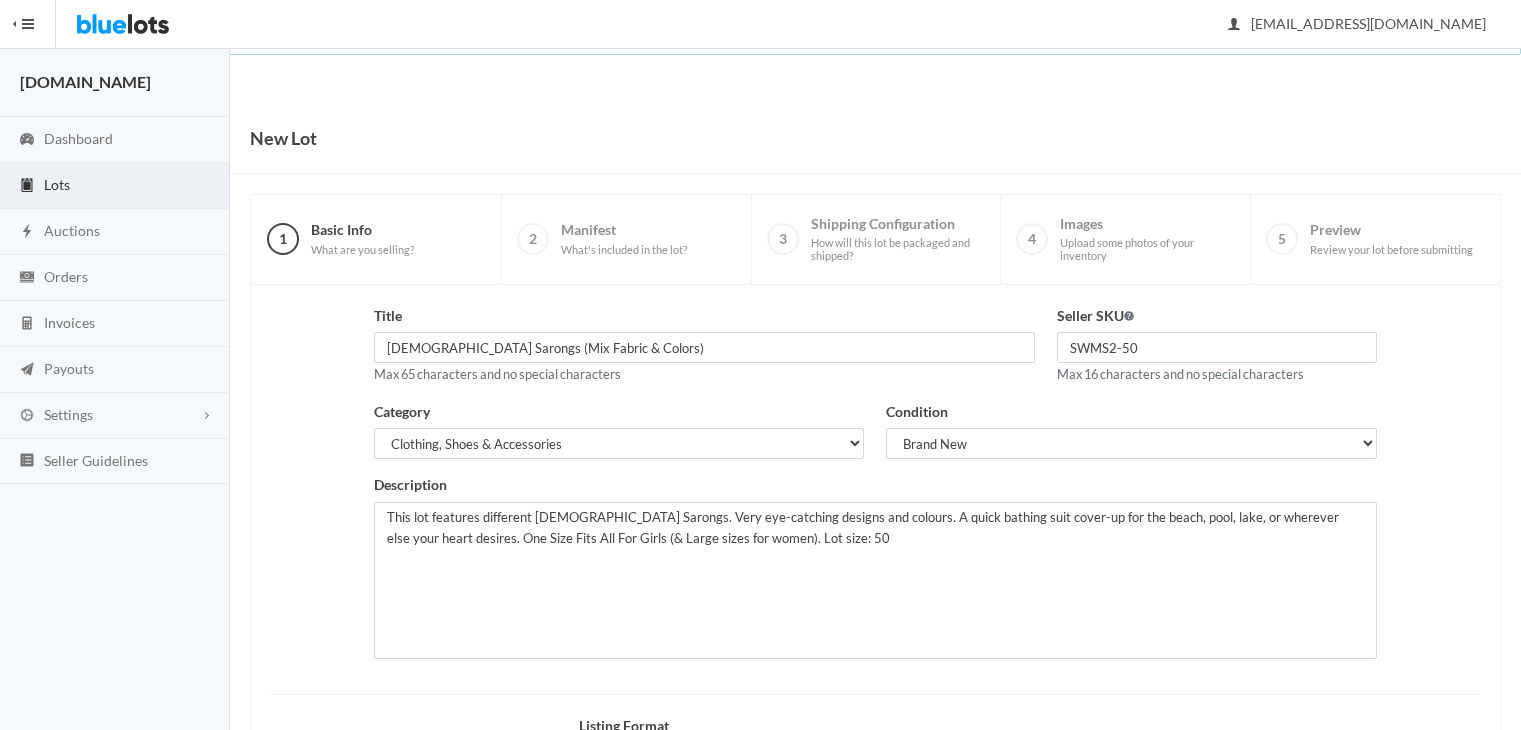 scroll, scrollTop: 0, scrollLeft: 0, axis: both 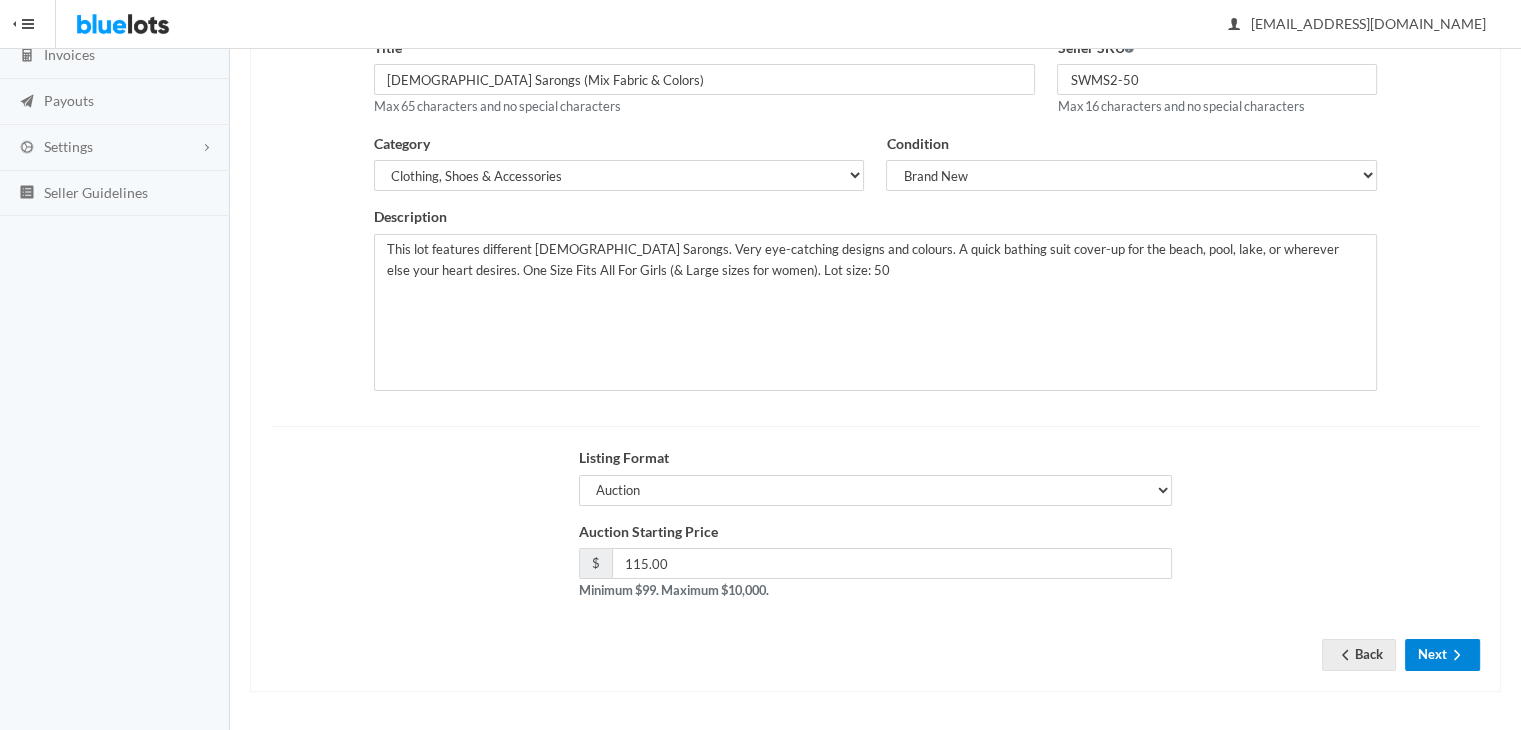 click on "Next" at bounding box center [1442, 654] 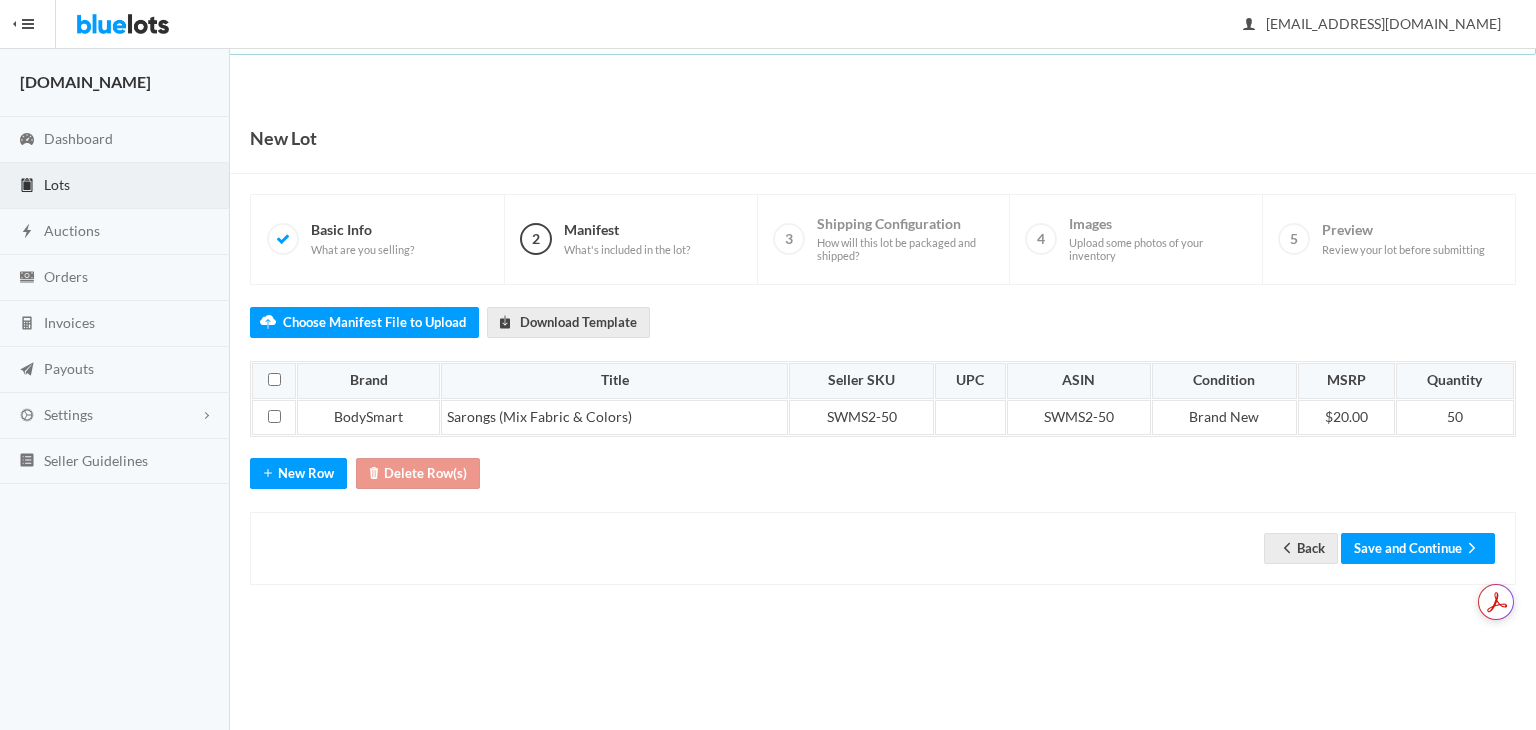 scroll, scrollTop: 0, scrollLeft: 0, axis: both 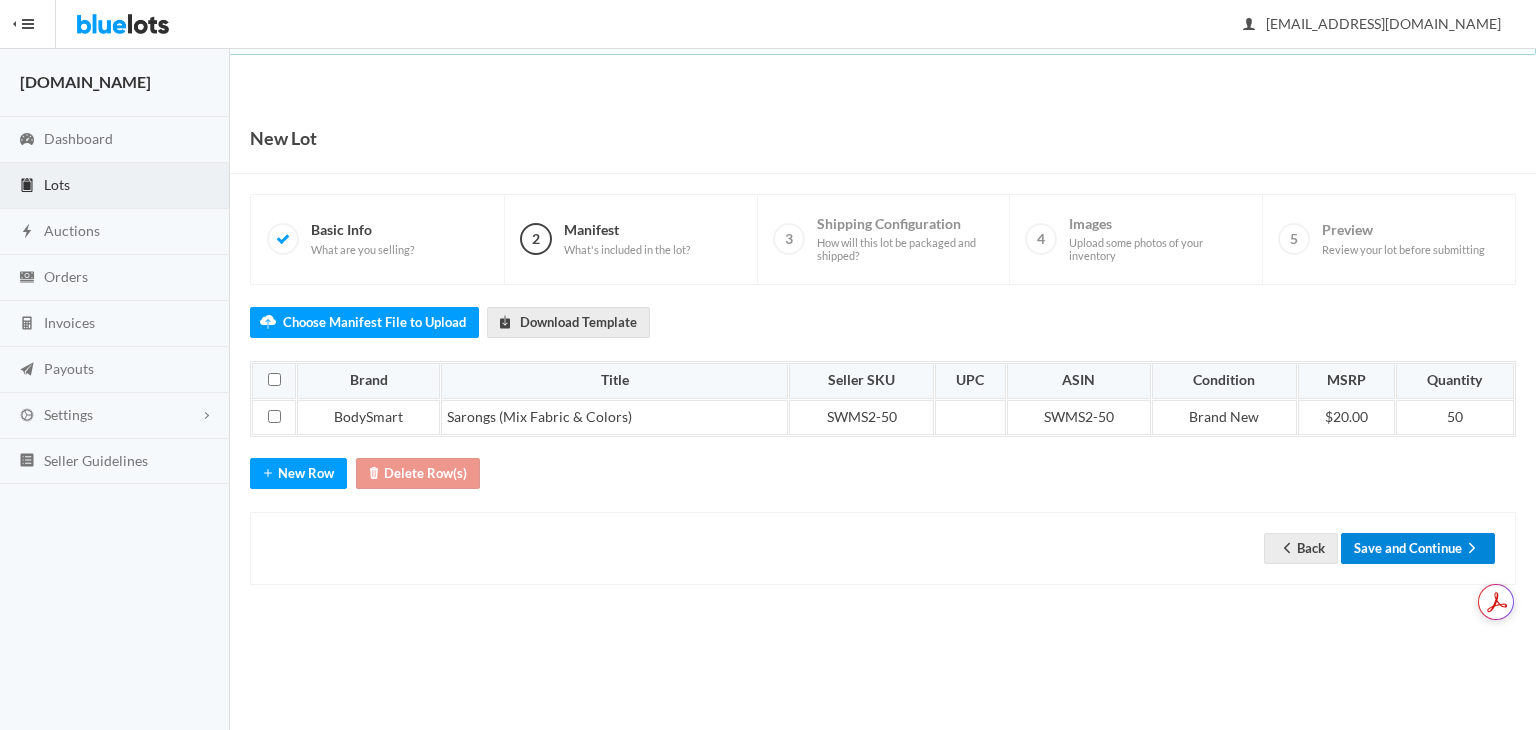 click on "Save and Continue" at bounding box center [1418, 548] 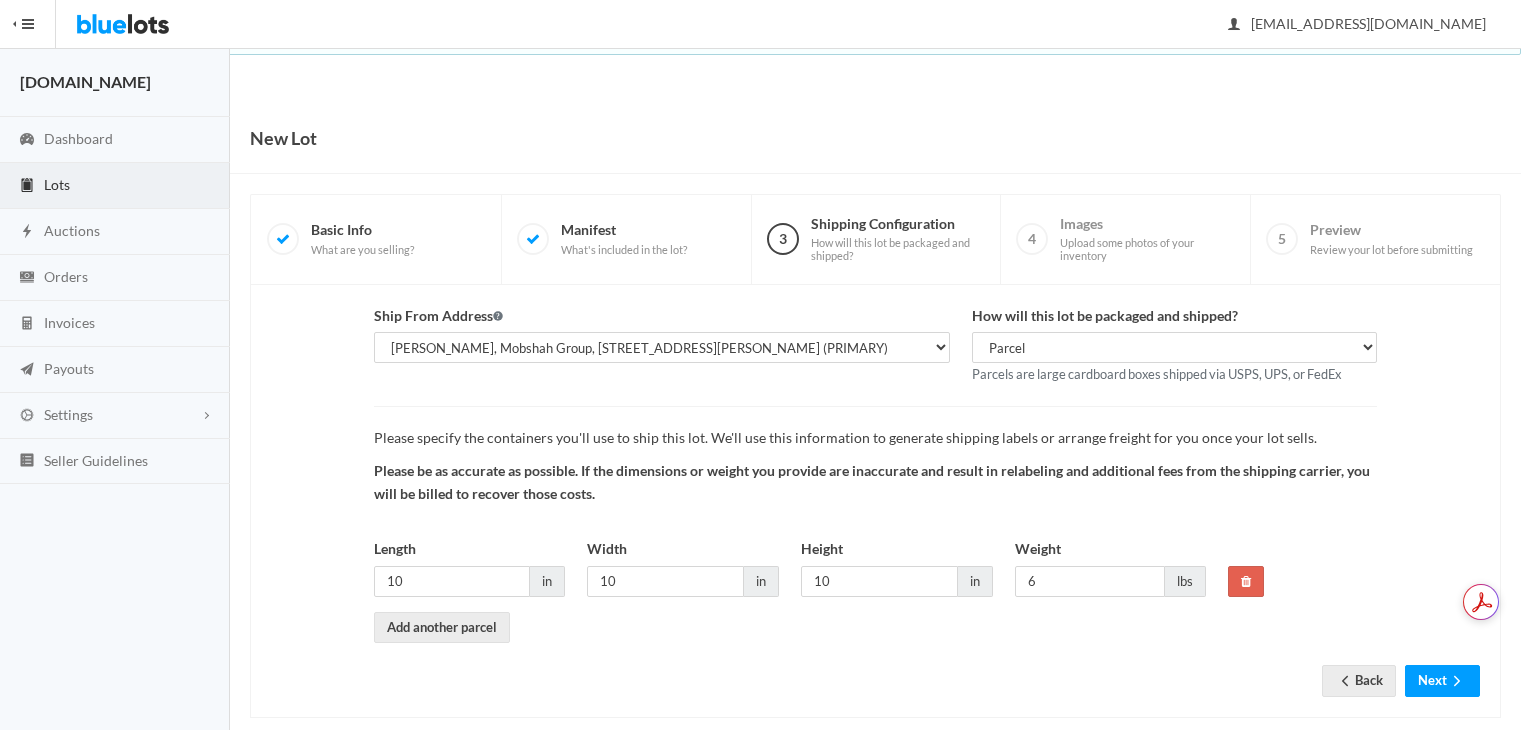 scroll, scrollTop: 0, scrollLeft: 0, axis: both 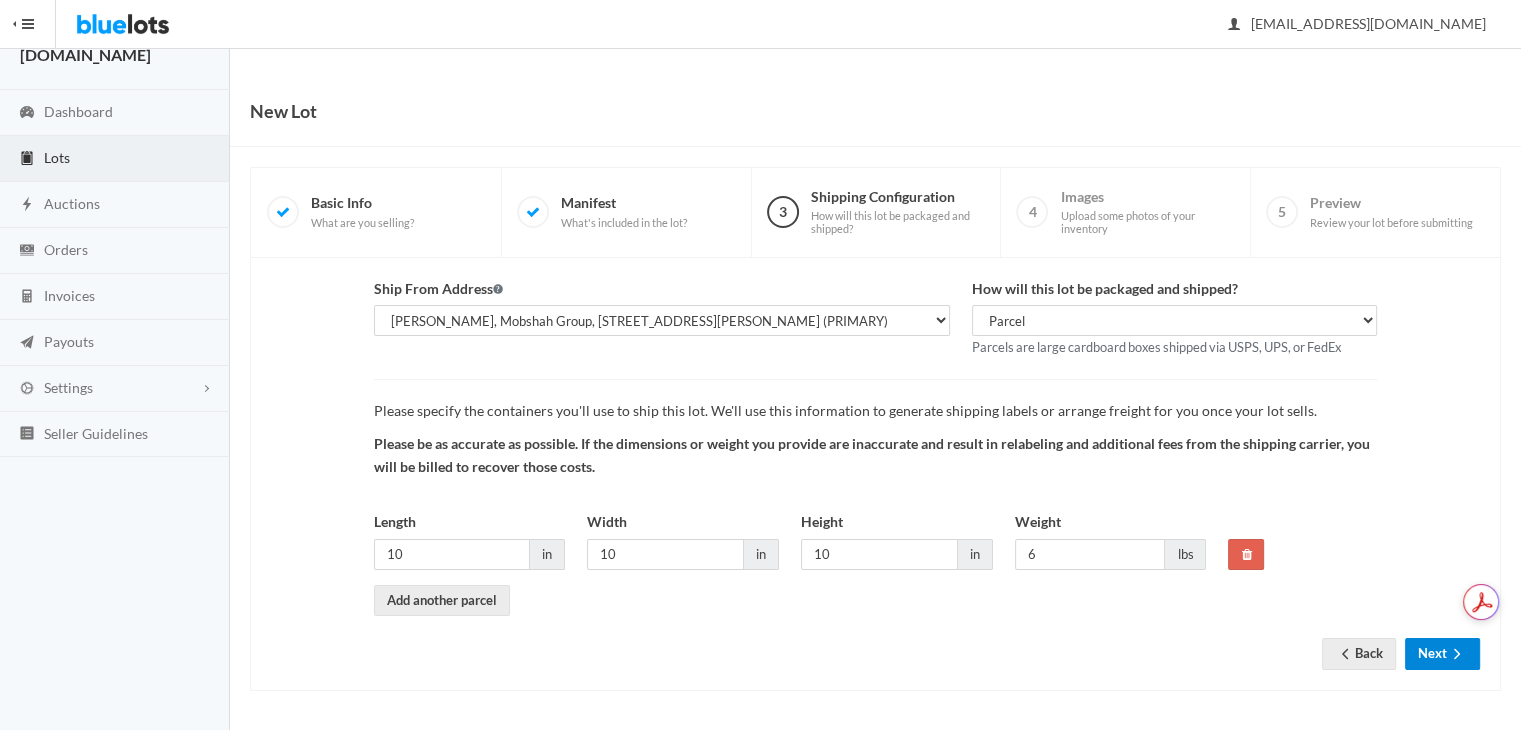 click on "Next" at bounding box center (1442, 653) 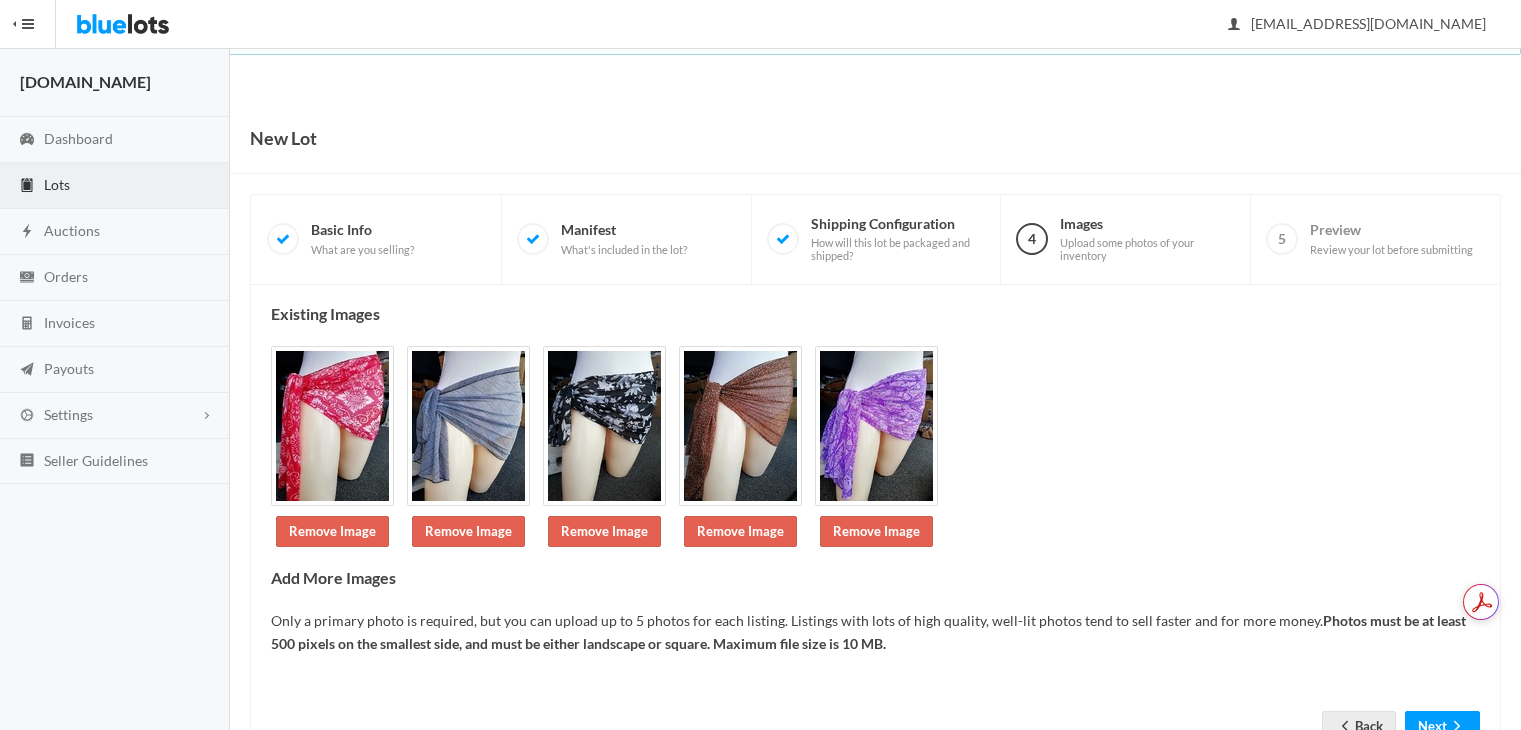 scroll, scrollTop: 0, scrollLeft: 0, axis: both 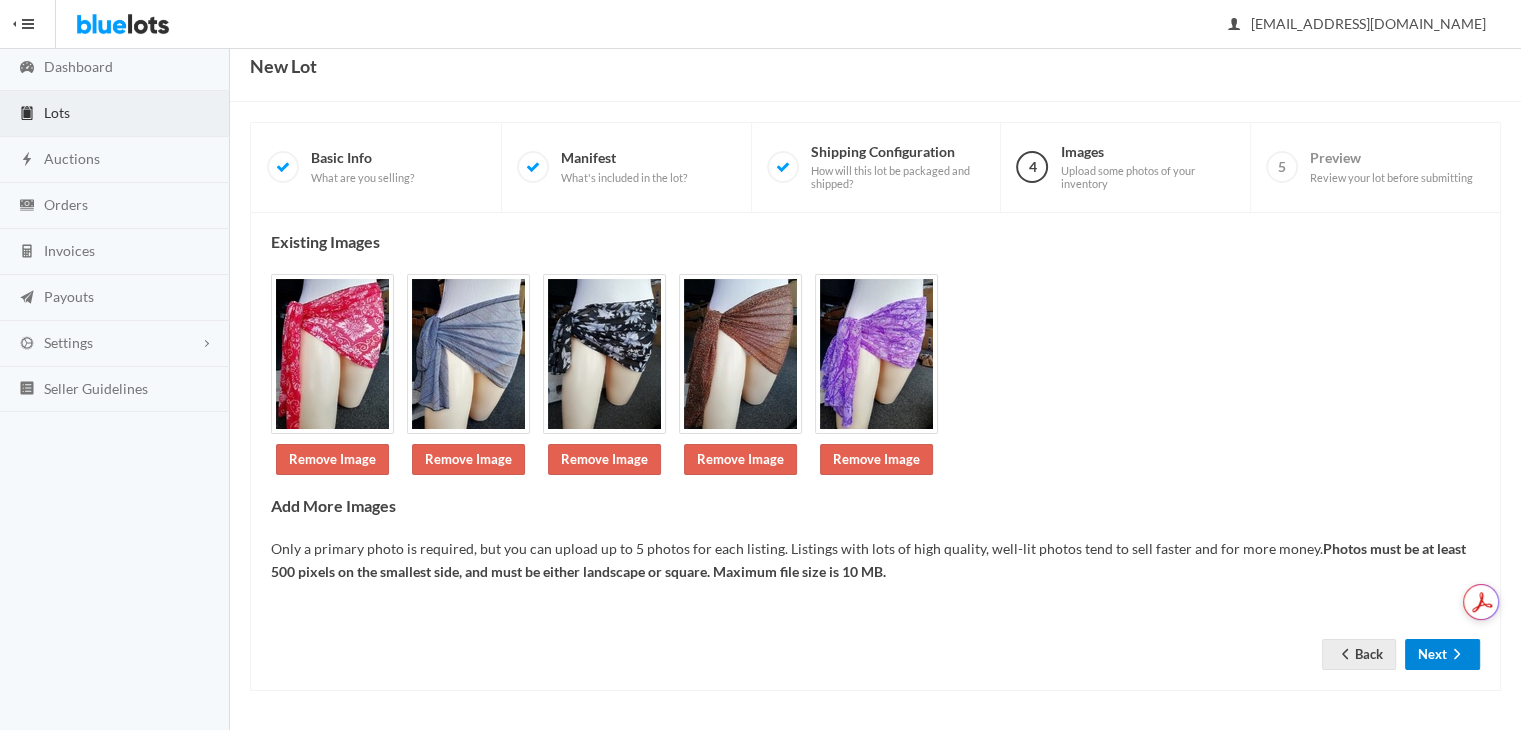 click on "Next" at bounding box center (1442, 654) 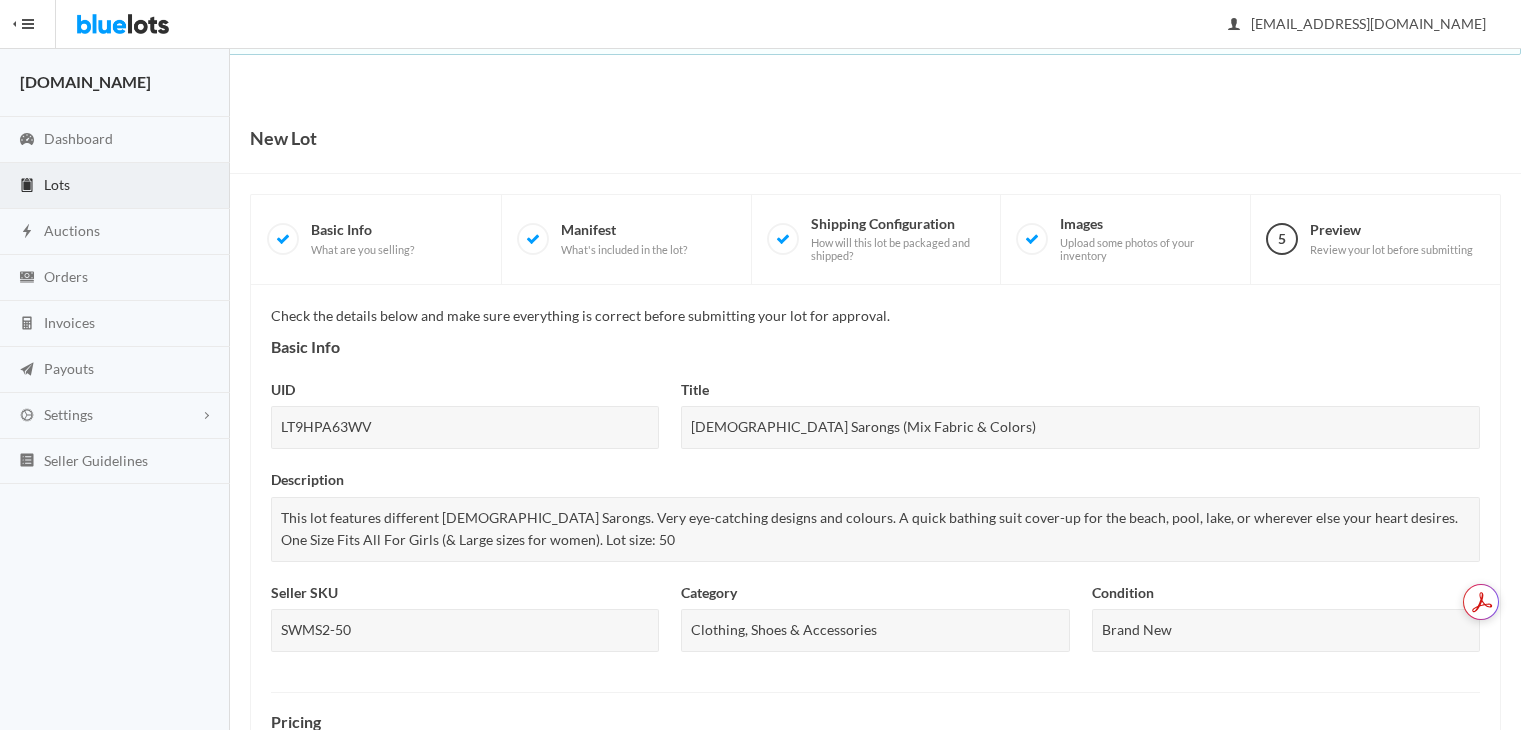 scroll, scrollTop: 0, scrollLeft: 0, axis: both 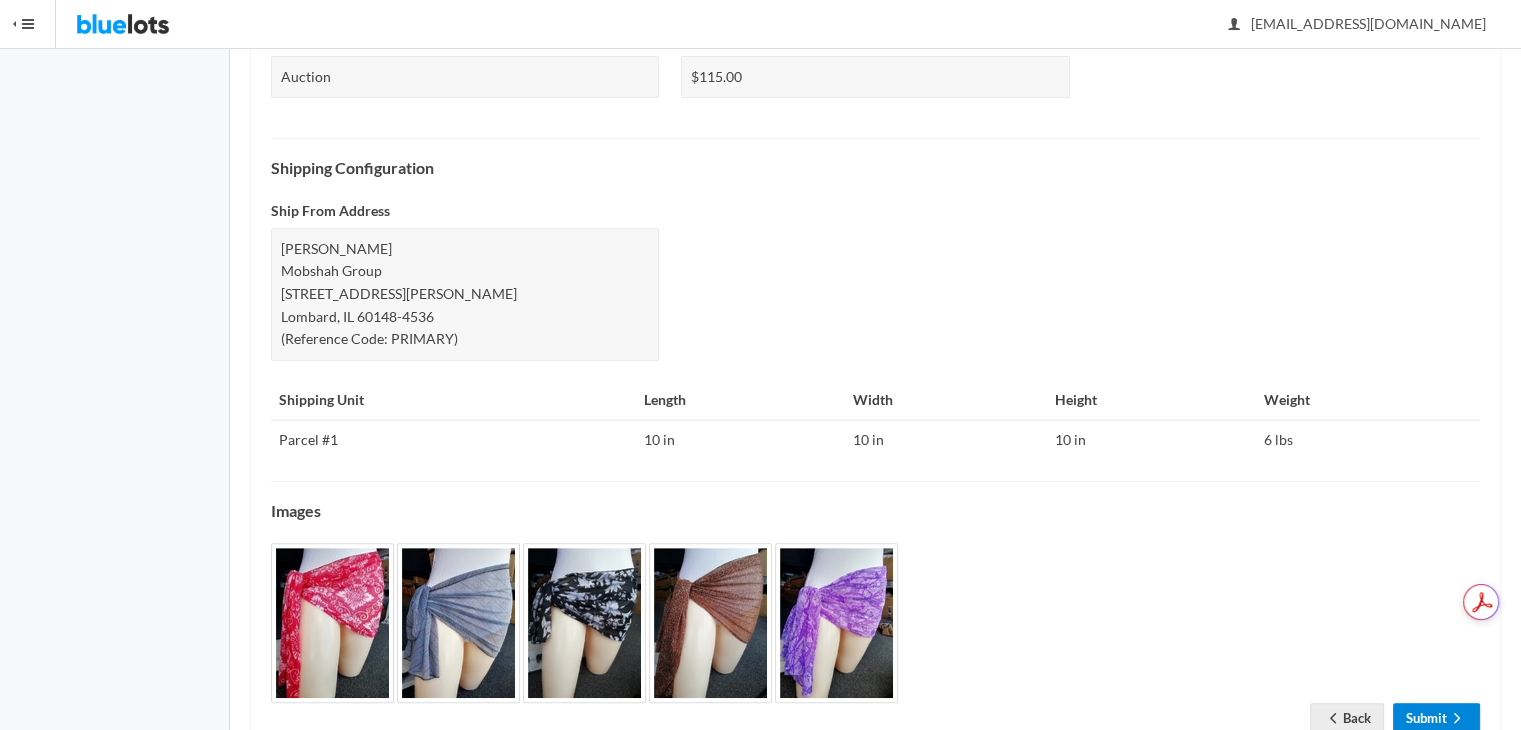 click on "Submit" at bounding box center (1436, 718) 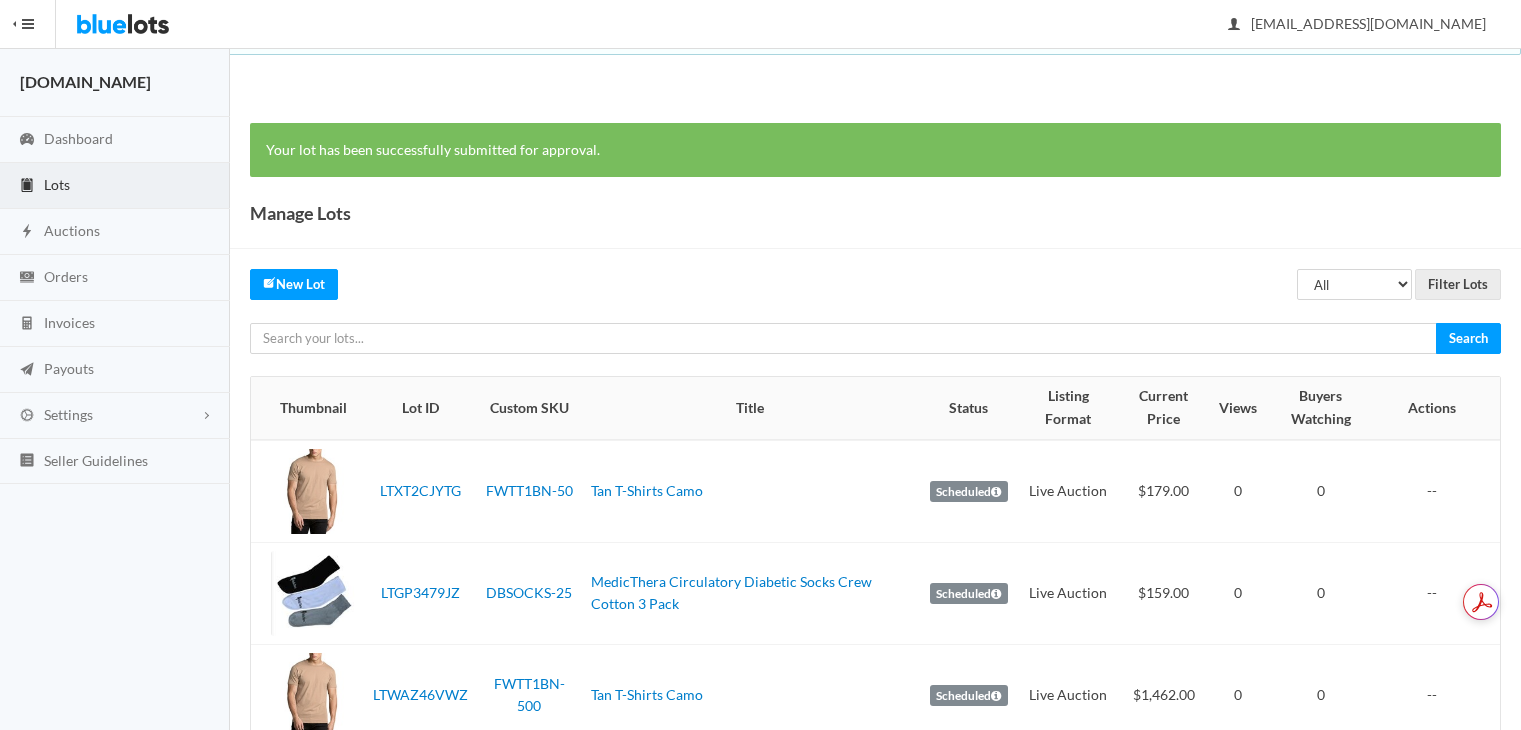 scroll, scrollTop: 0, scrollLeft: 0, axis: both 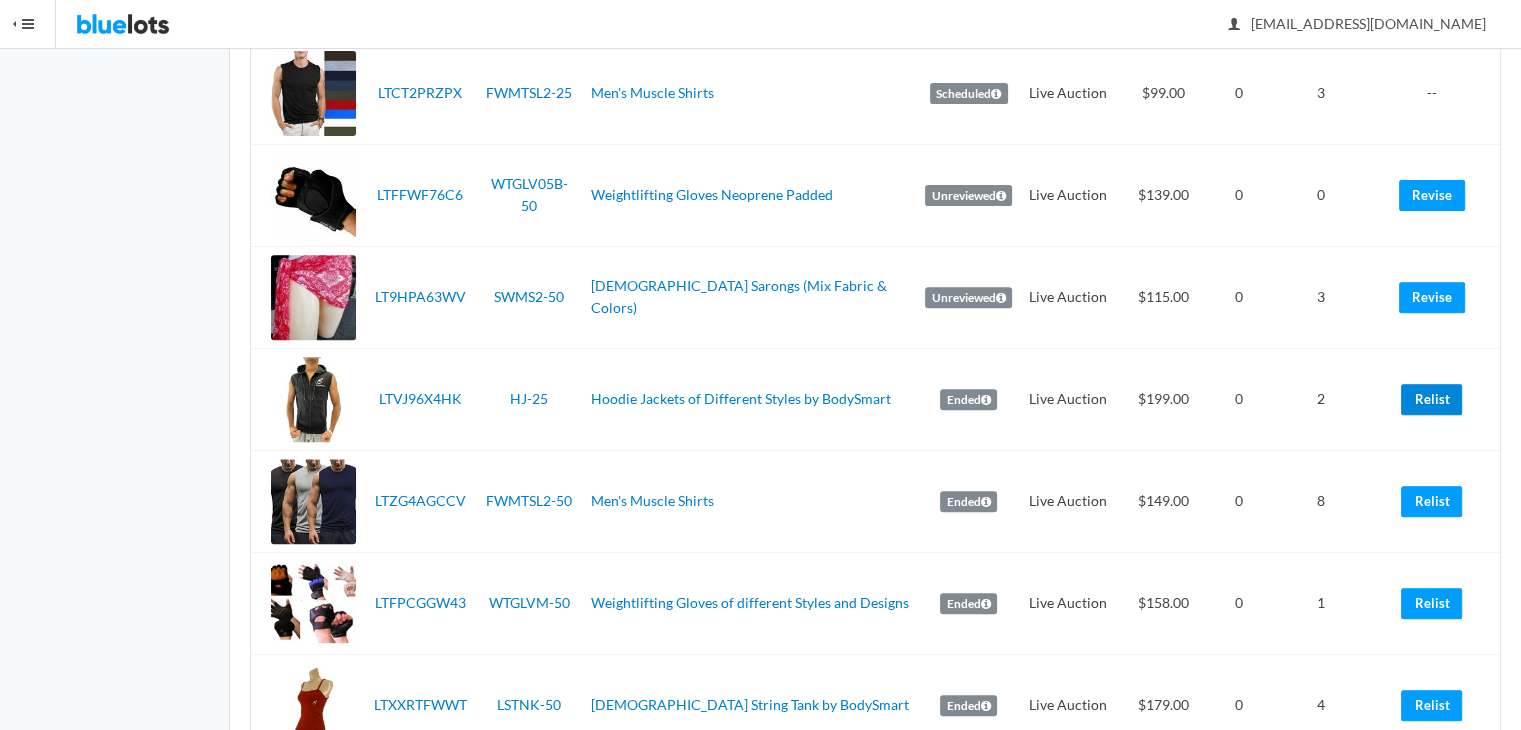 click on "Relist" at bounding box center [1431, 399] 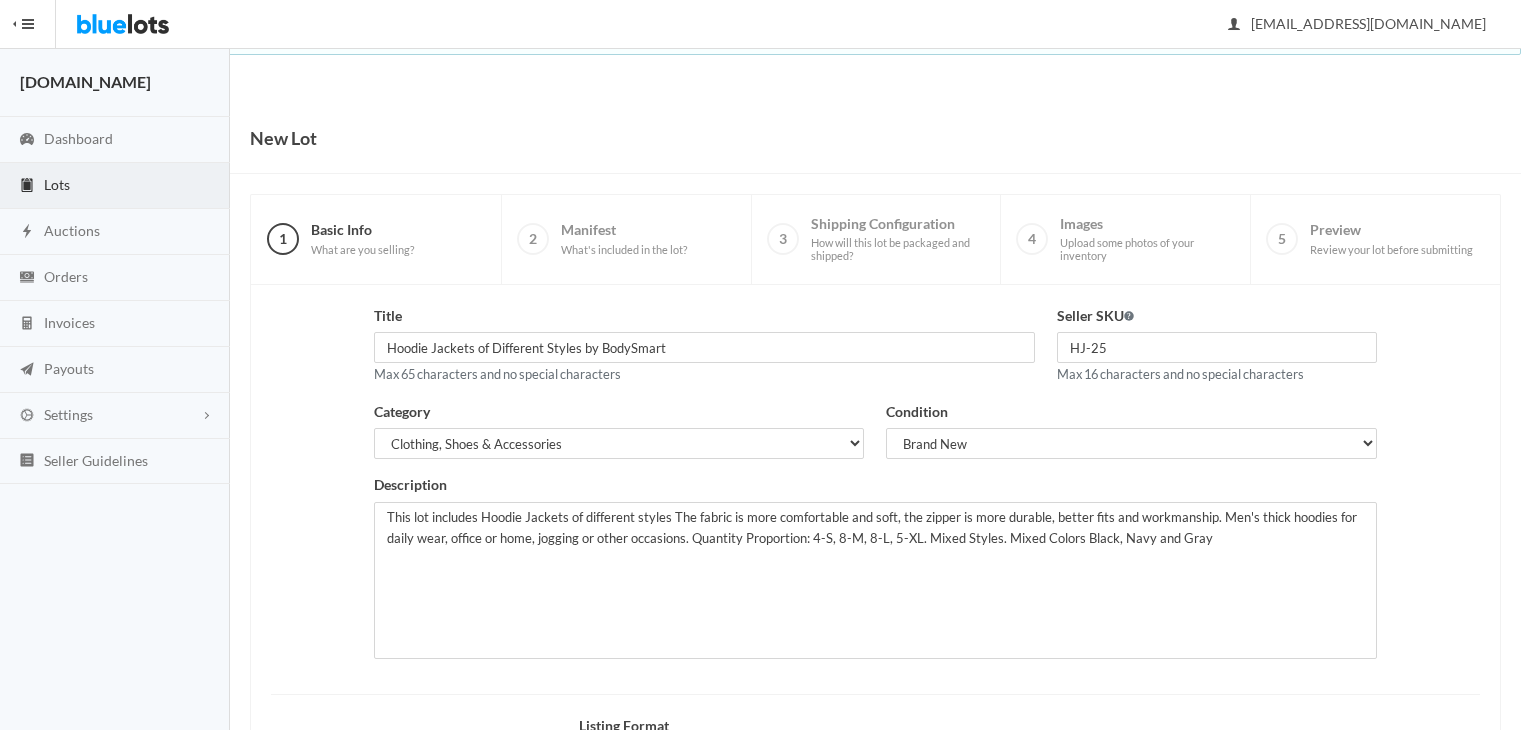 scroll, scrollTop: 0, scrollLeft: 0, axis: both 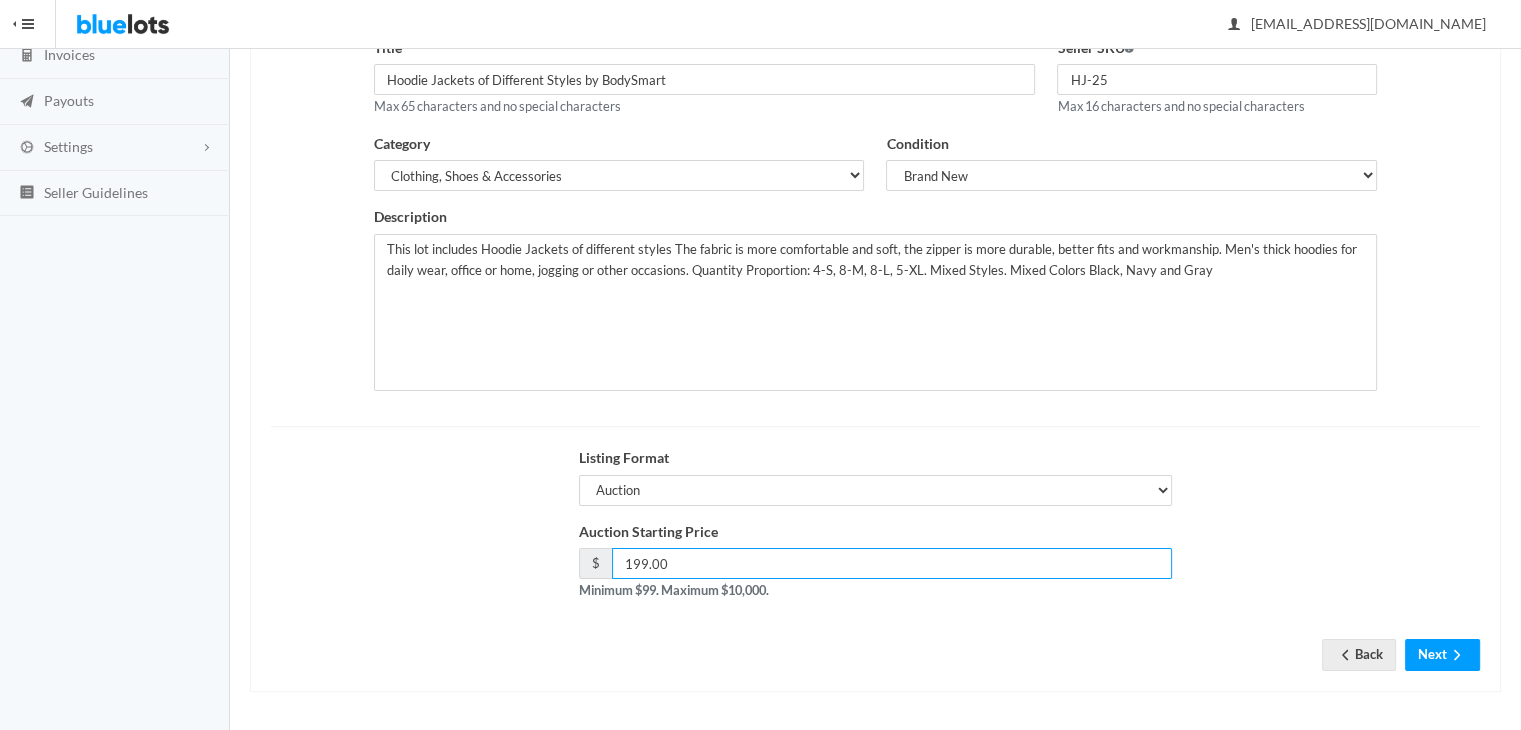 click on "199.00" at bounding box center [892, 563] 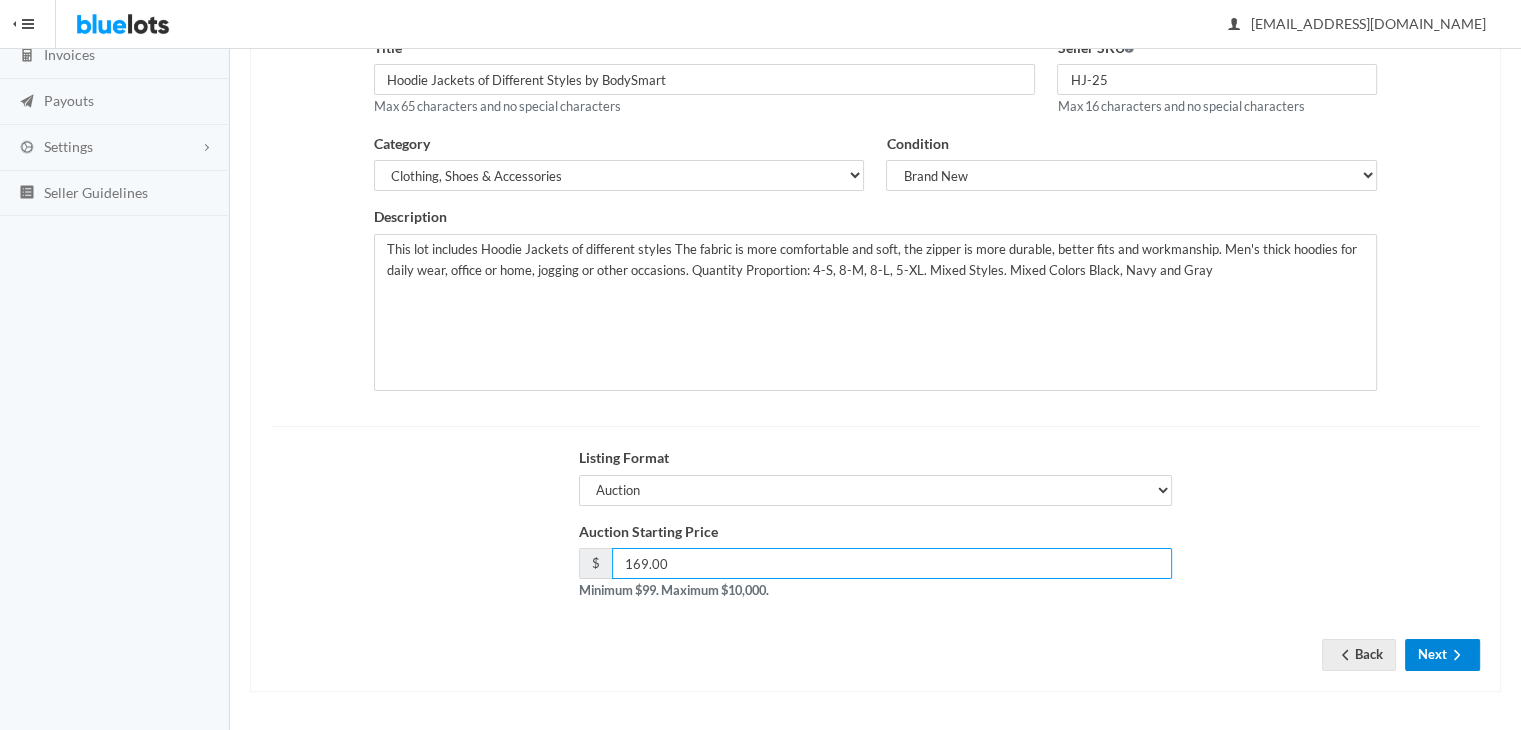 type on "169.00" 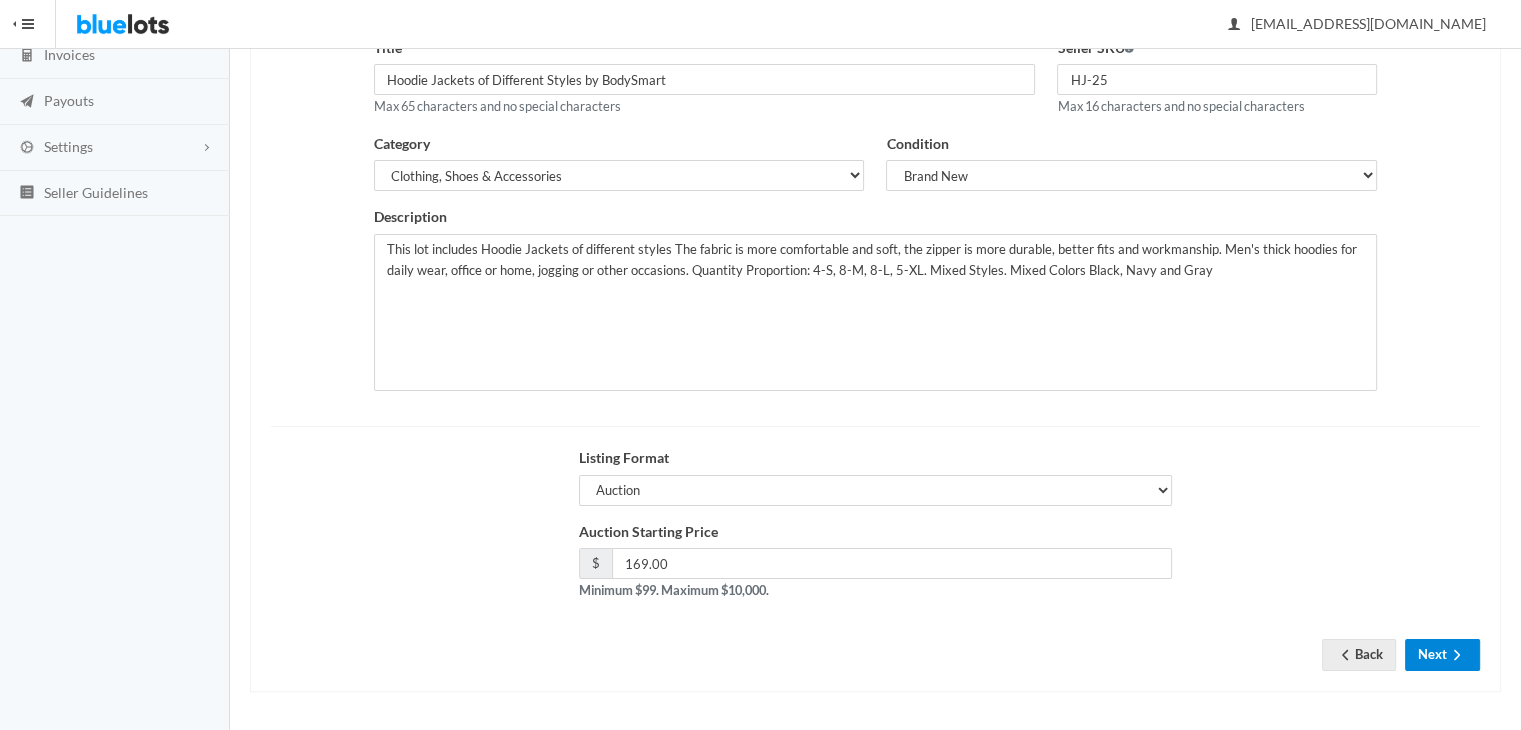 click 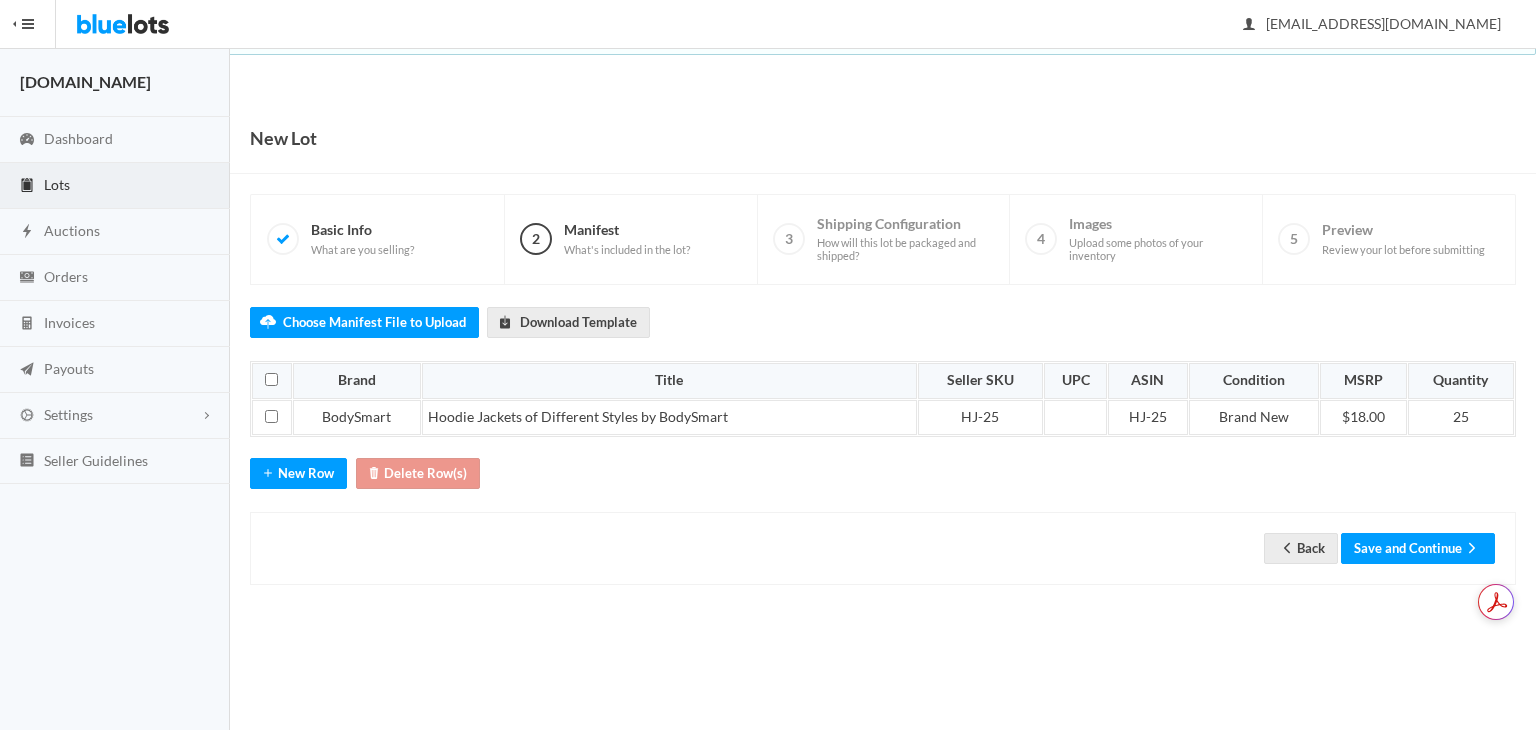 scroll, scrollTop: 0, scrollLeft: 0, axis: both 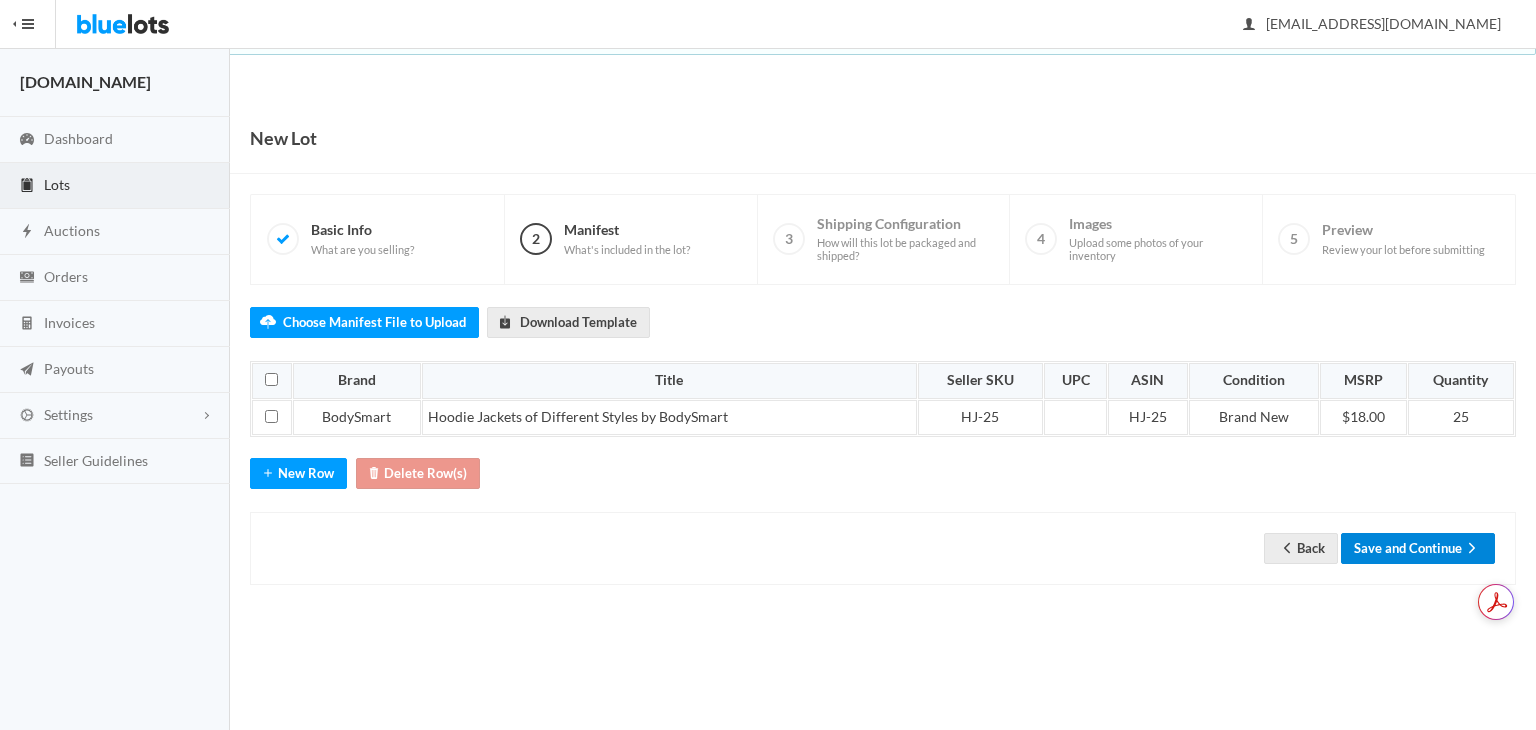 click on "Save and Continue" at bounding box center (1418, 548) 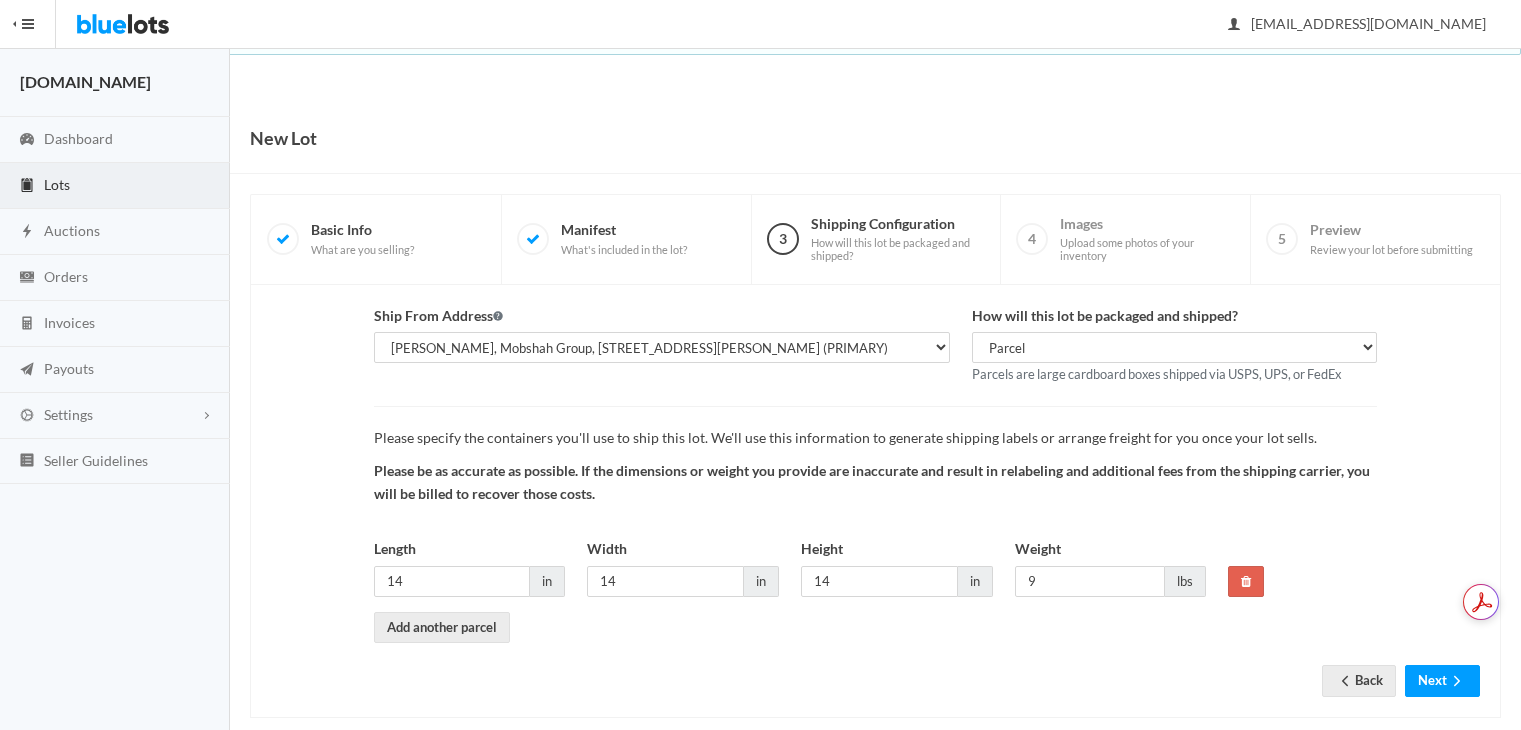 scroll, scrollTop: 0, scrollLeft: 0, axis: both 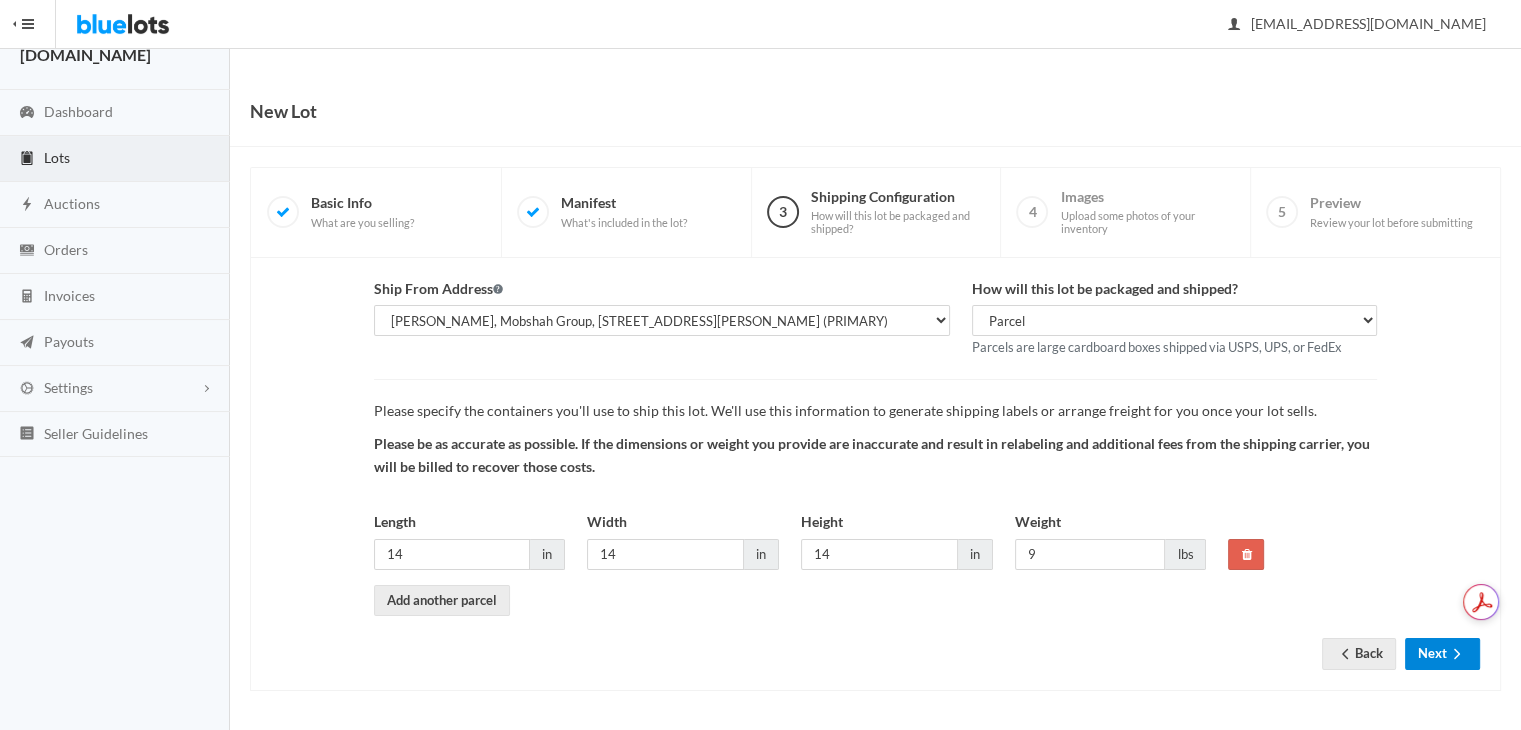 click on "Next" at bounding box center (1442, 653) 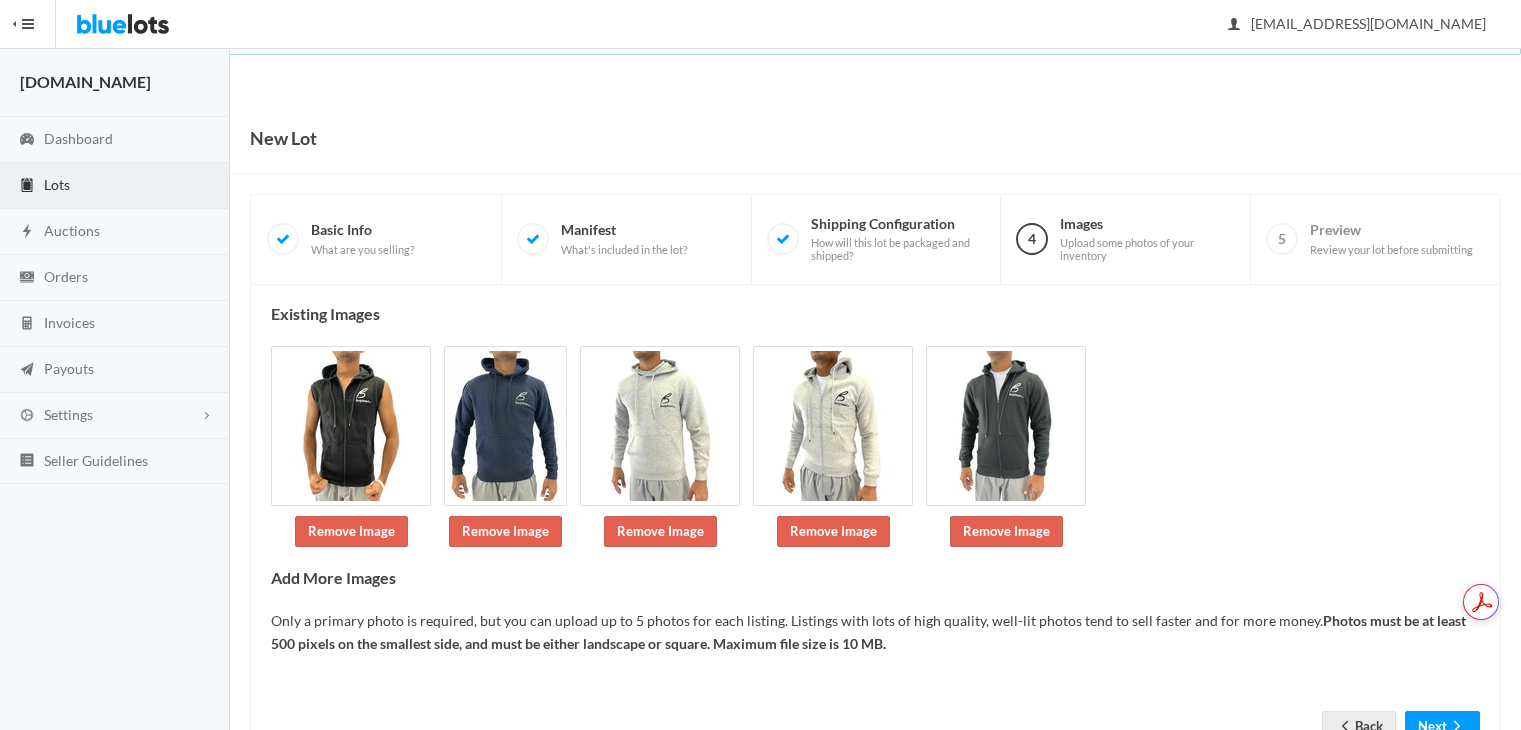 scroll, scrollTop: 0, scrollLeft: 0, axis: both 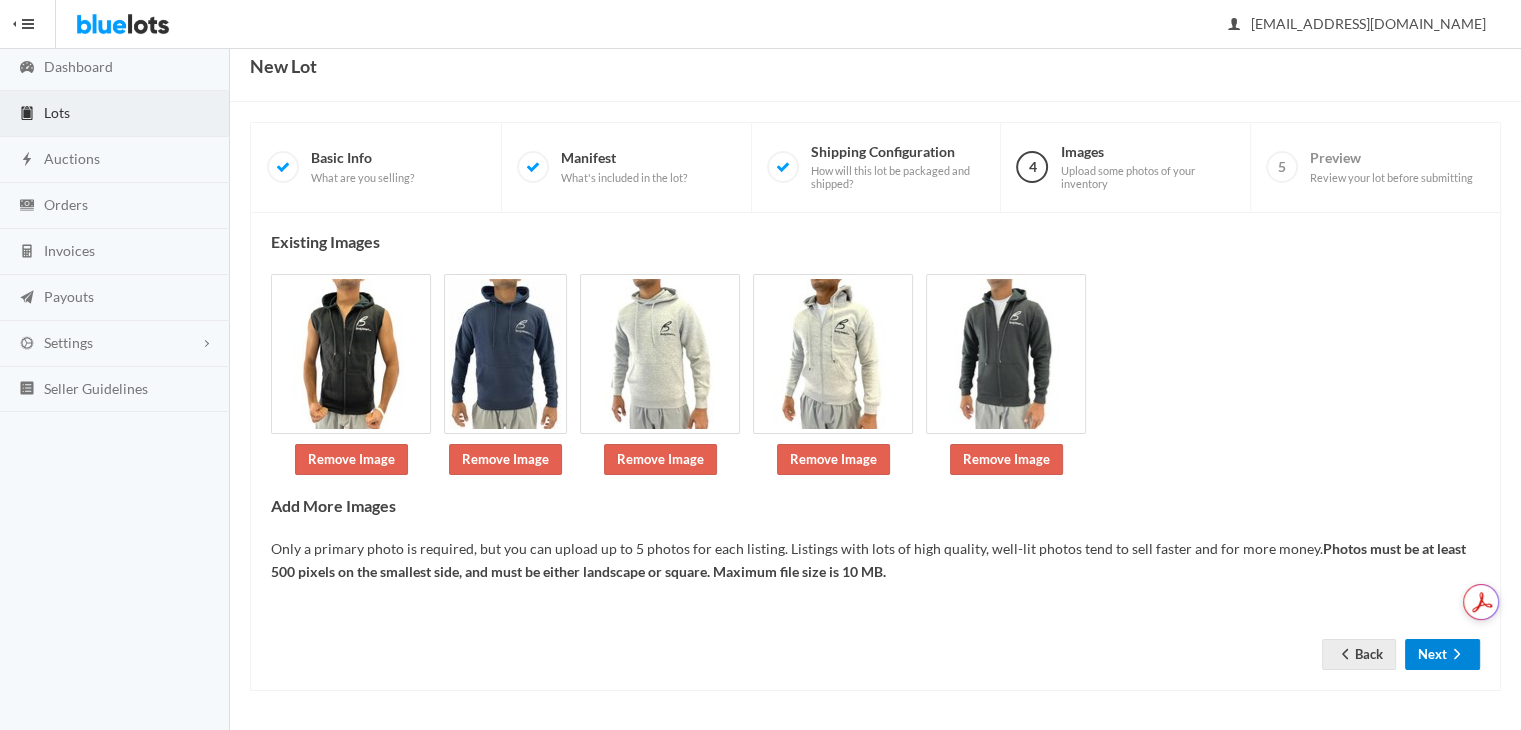 click on "Next" at bounding box center (1442, 654) 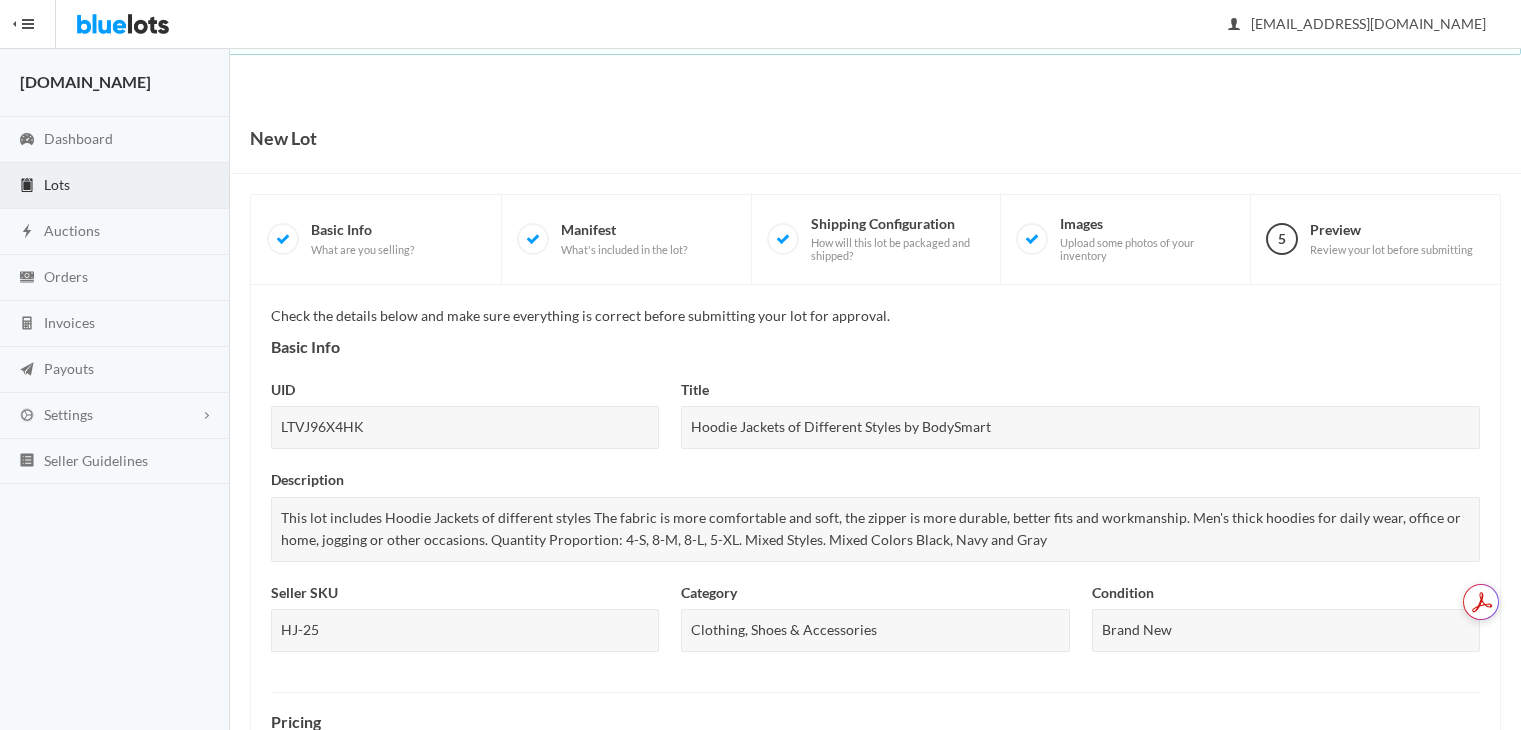 scroll, scrollTop: 0, scrollLeft: 0, axis: both 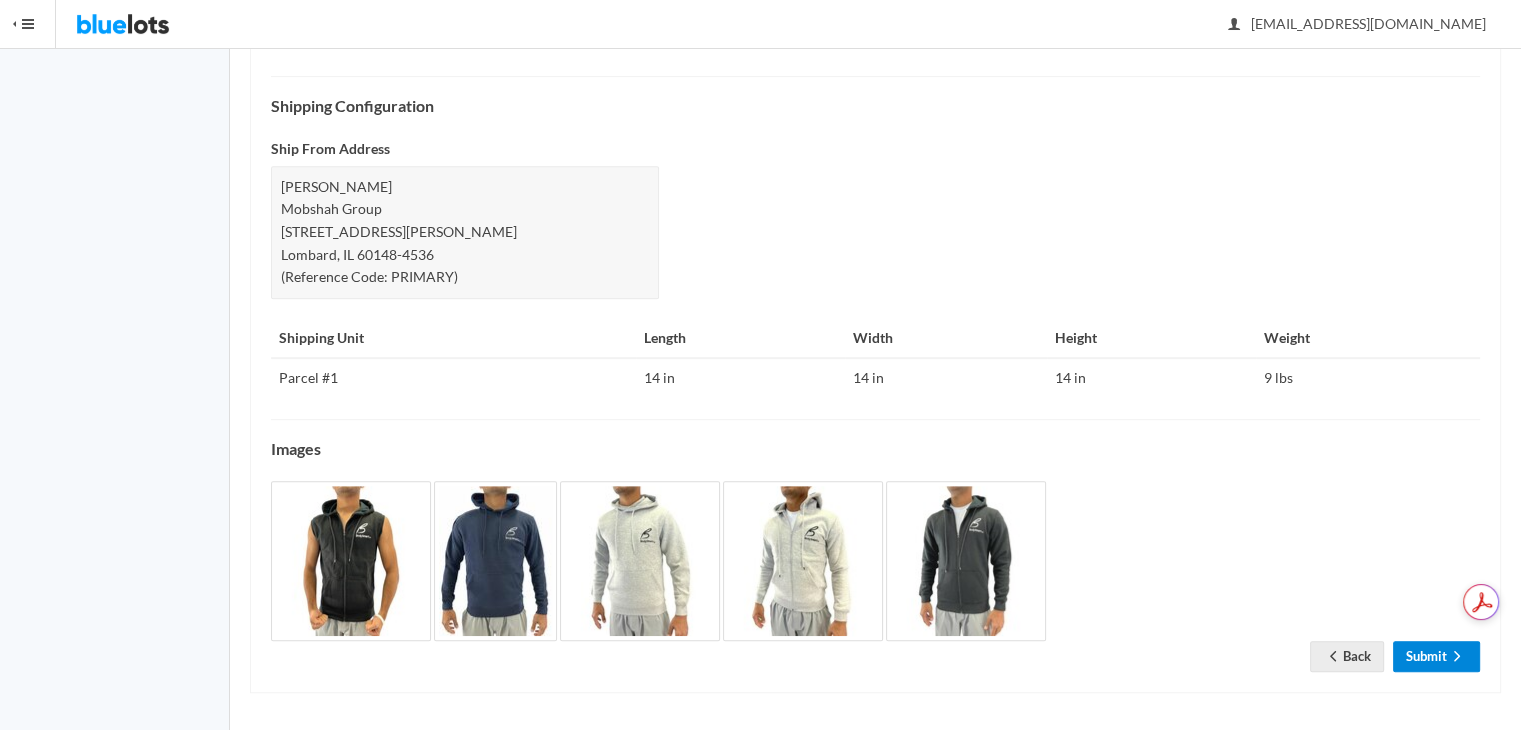 click on "Submit" at bounding box center (1436, 656) 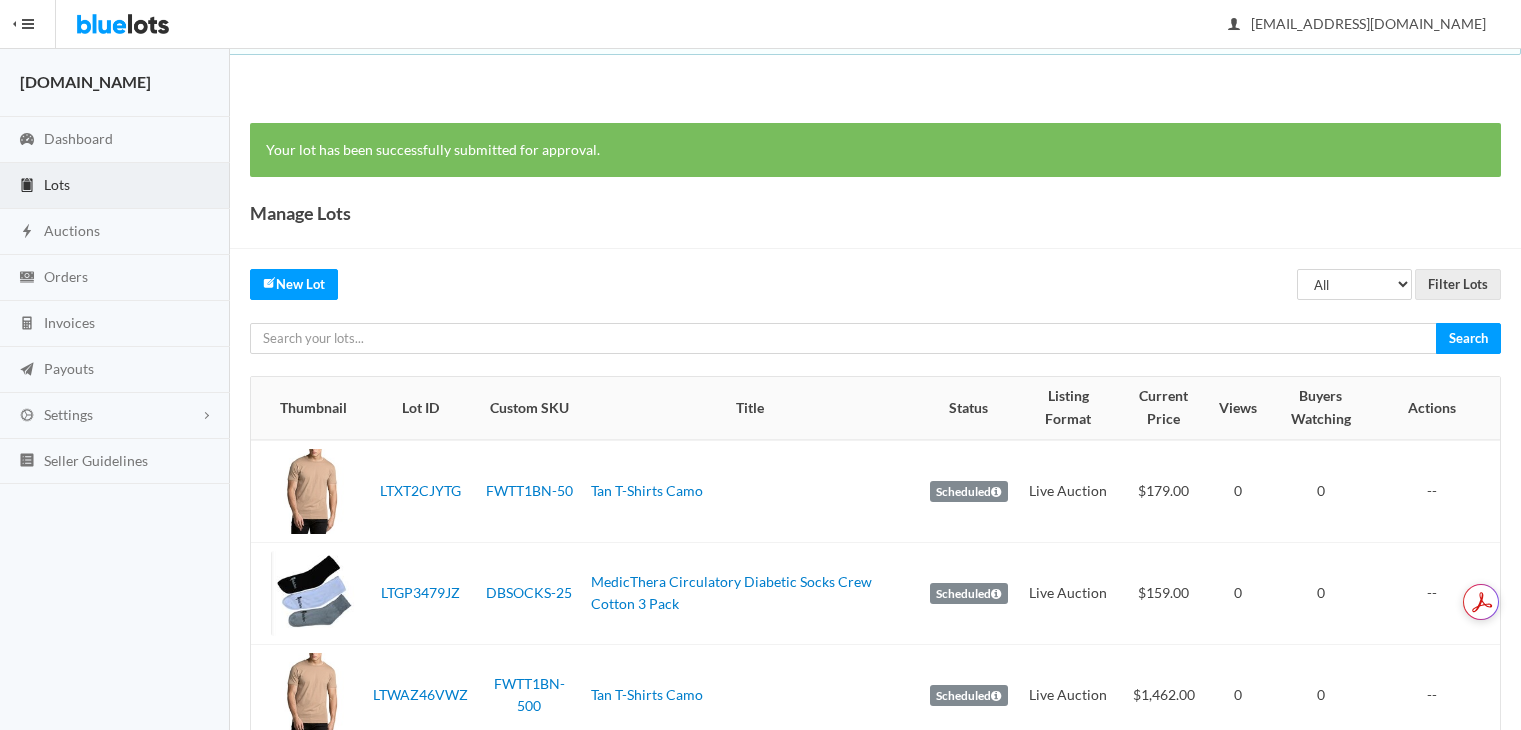 scroll, scrollTop: 0, scrollLeft: 0, axis: both 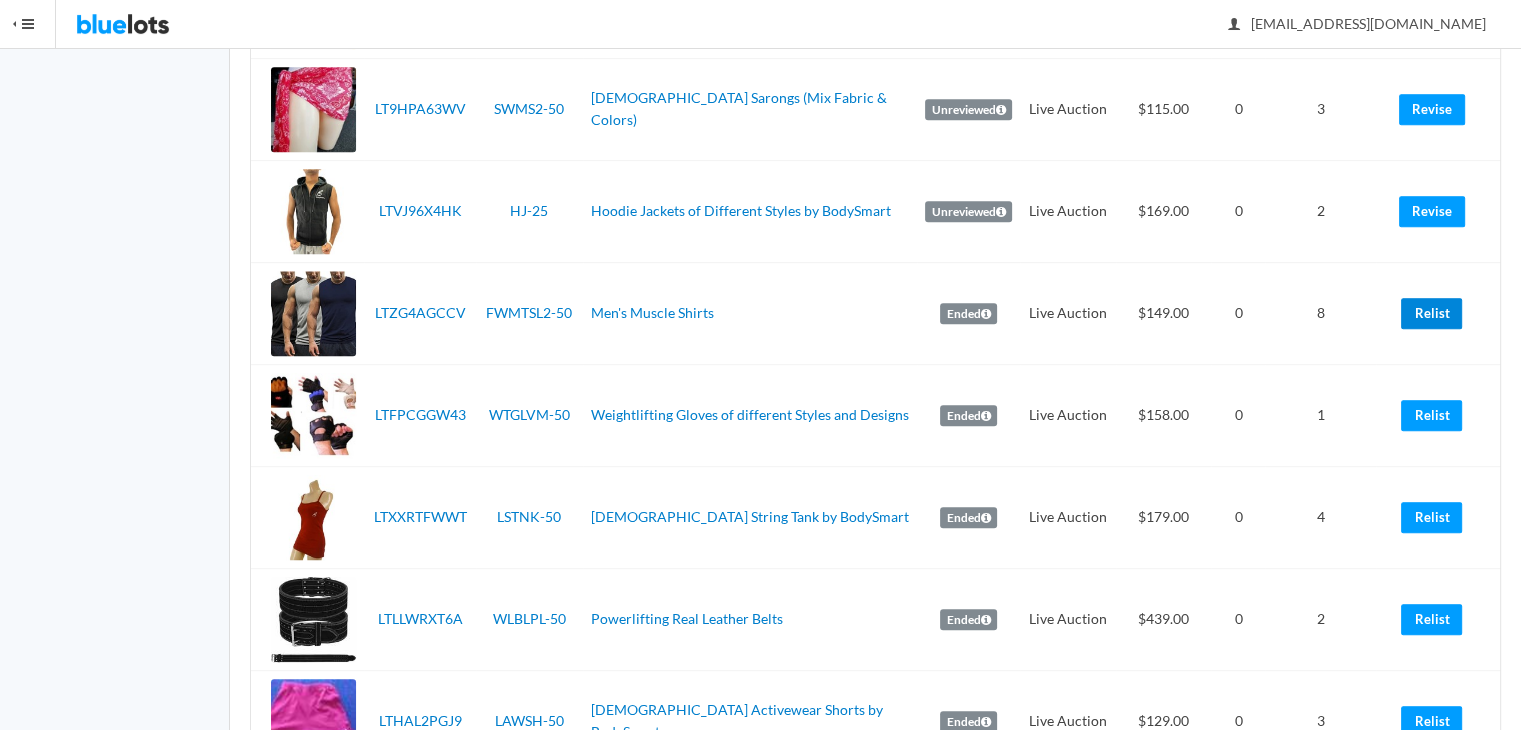 click on "Relist" at bounding box center (1431, 313) 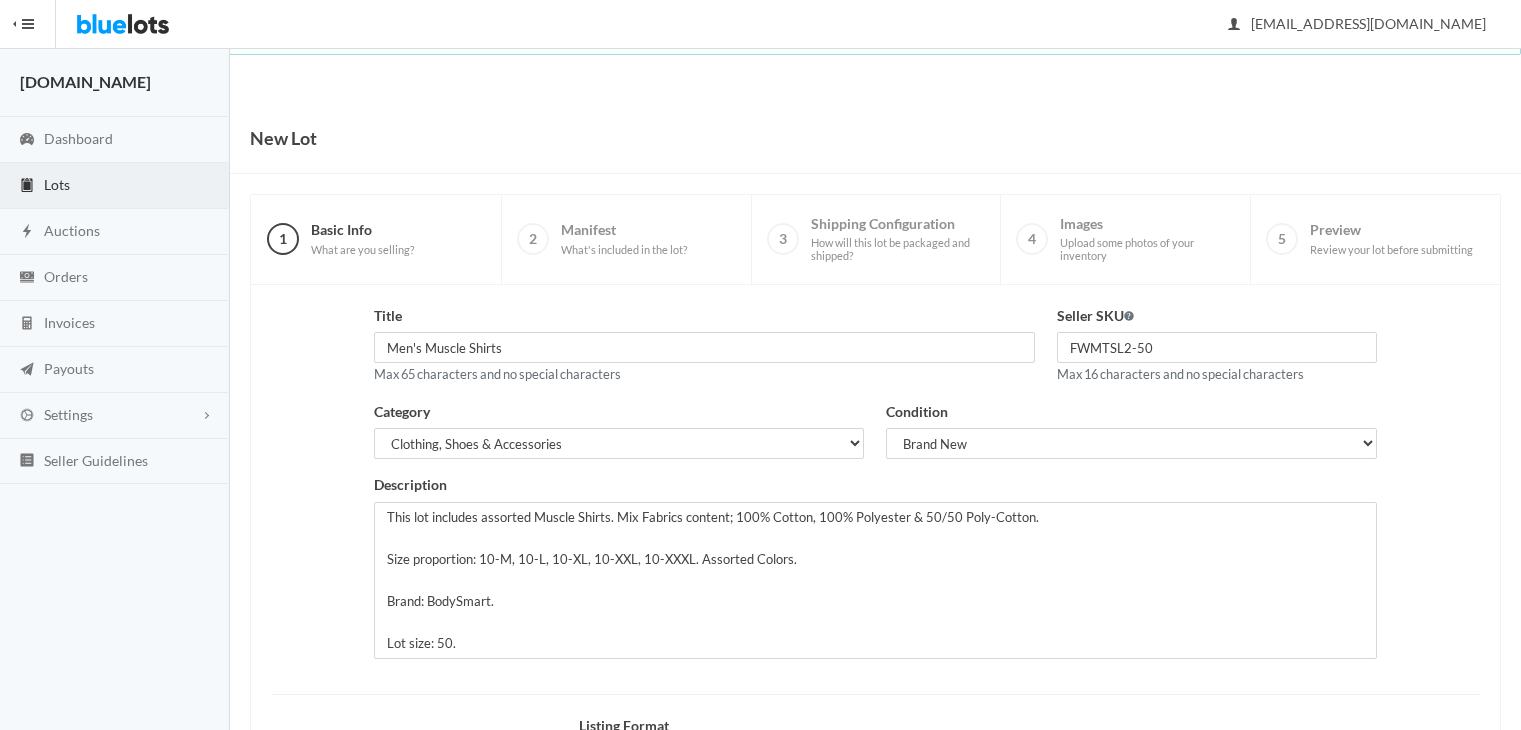 scroll, scrollTop: 0, scrollLeft: 0, axis: both 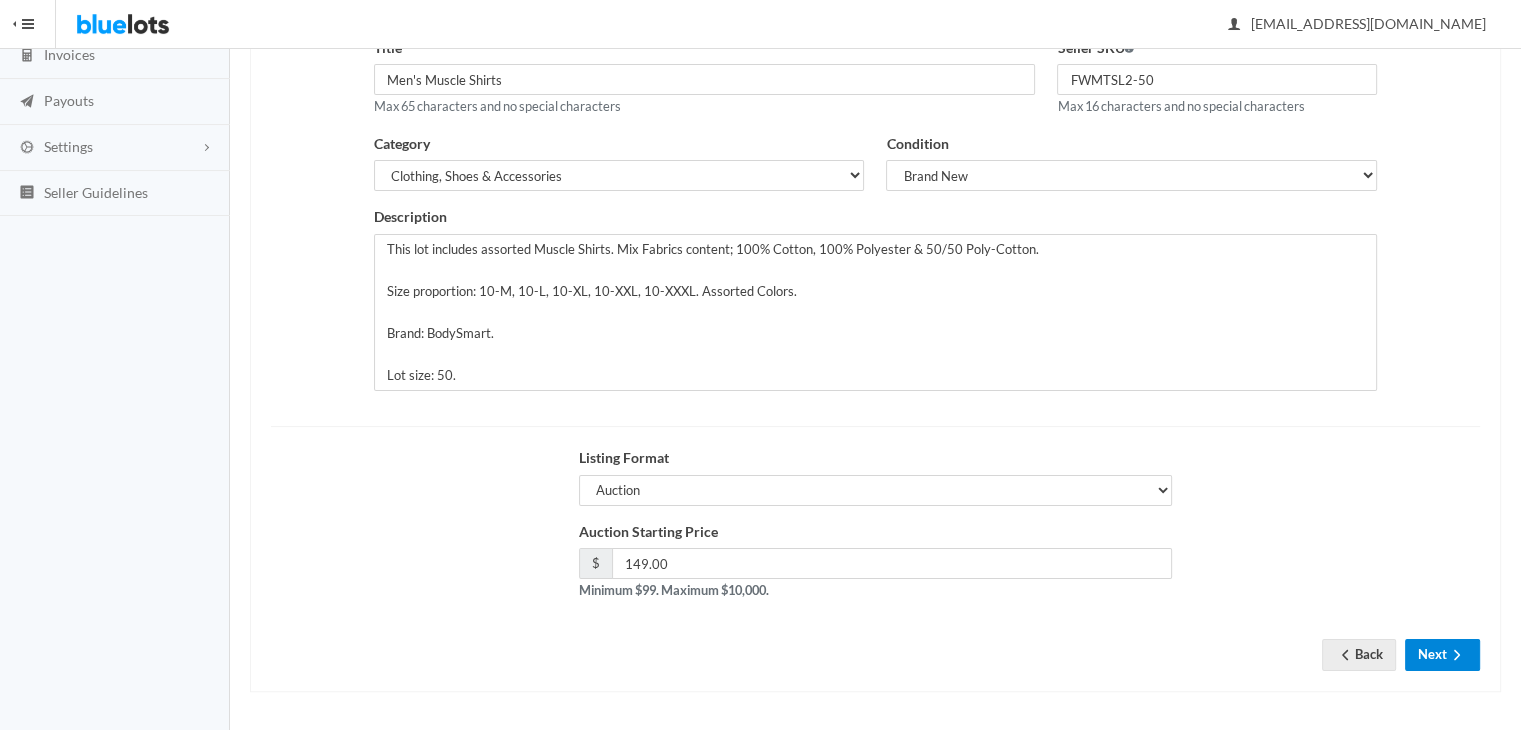 click on "Next" at bounding box center [1442, 654] 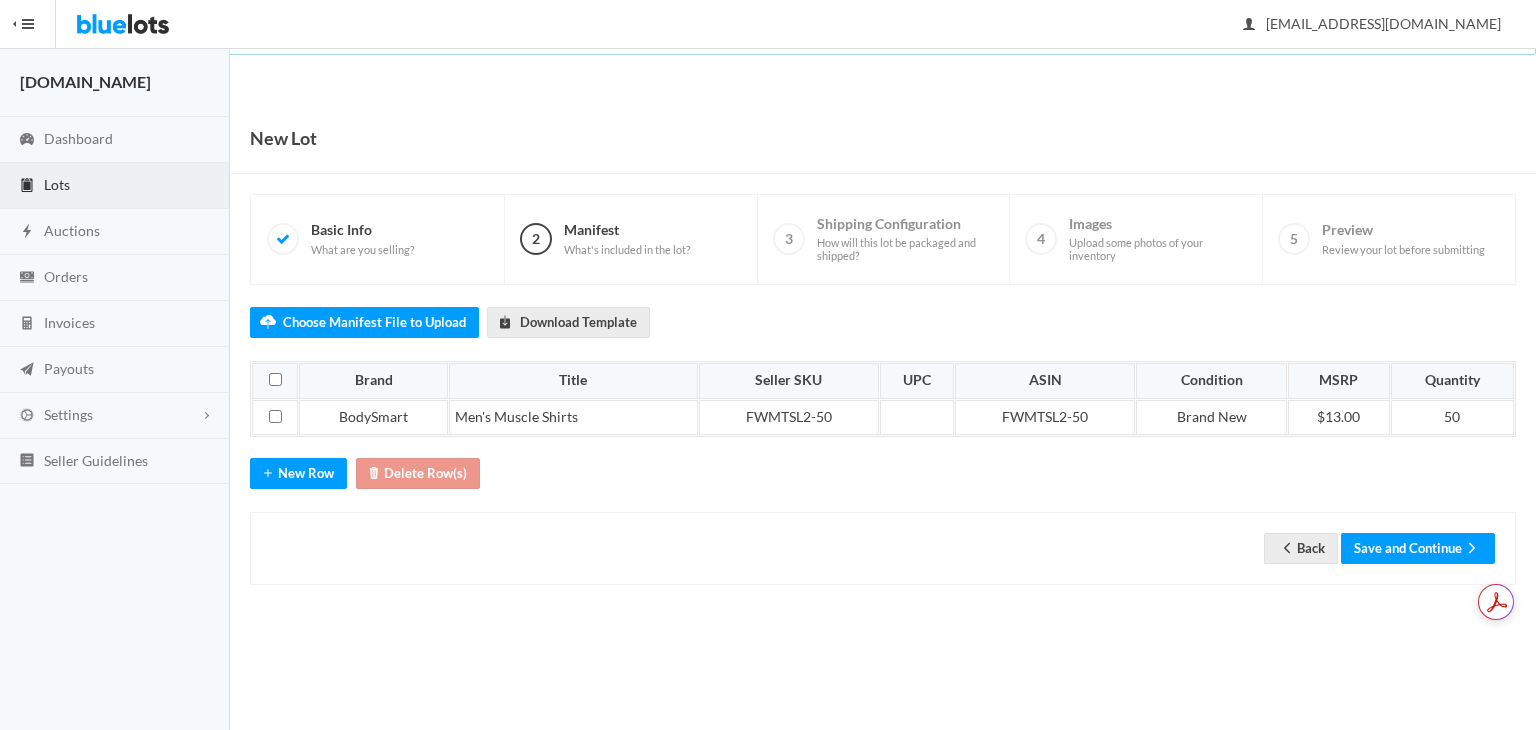 scroll, scrollTop: 0, scrollLeft: 0, axis: both 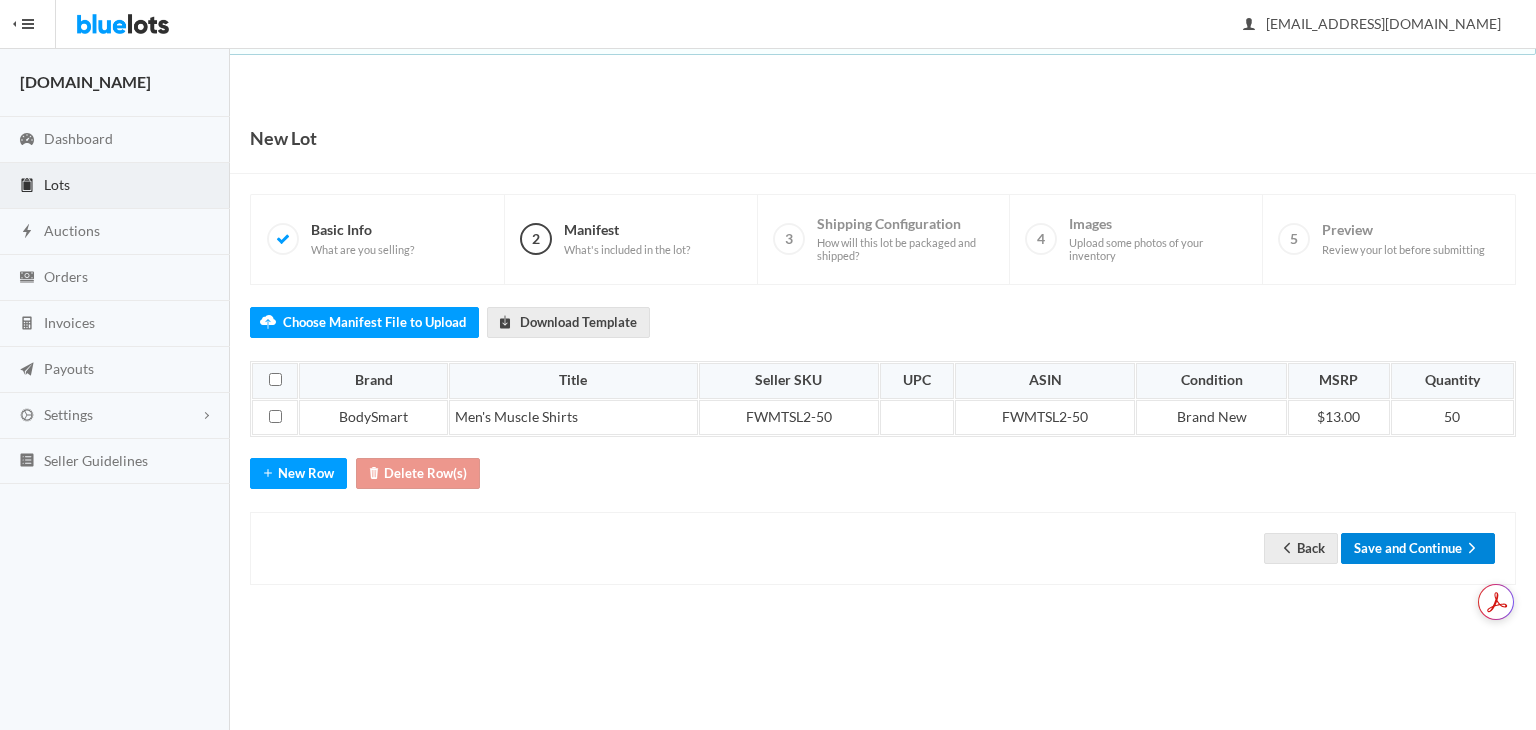click on "Save and Continue" at bounding box center [1418, 548] 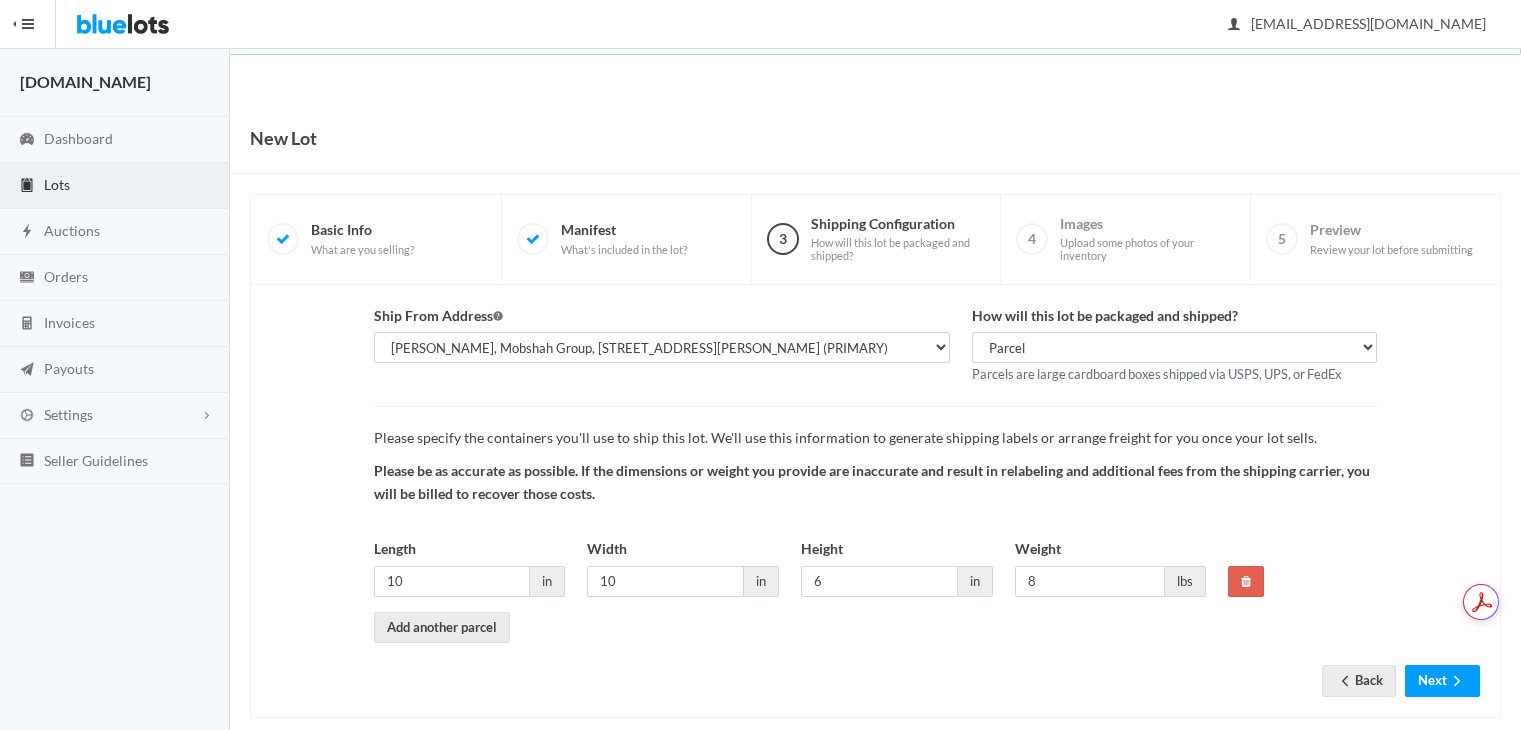 scroll, scrollTop: 0, scrollLeft: 0, axis: both 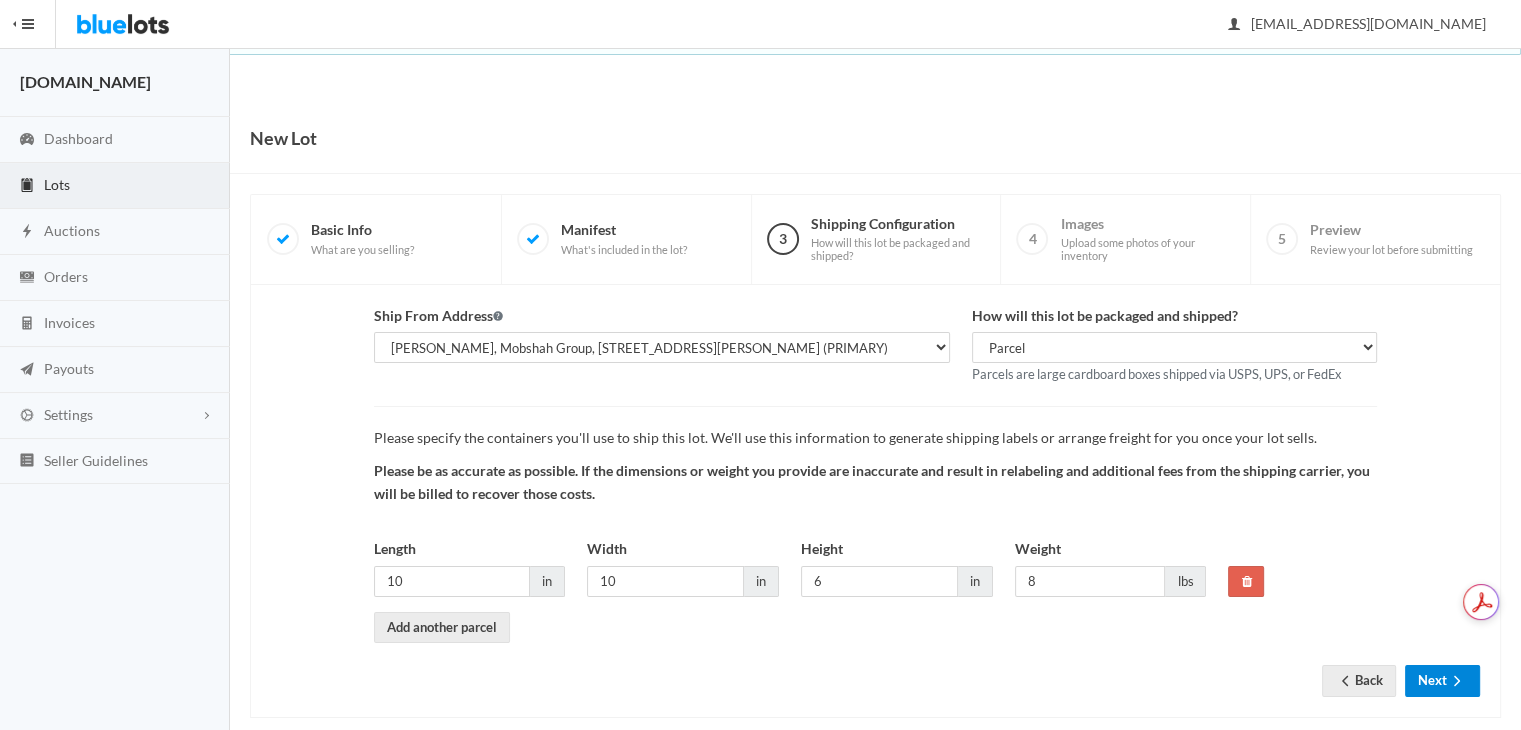 click on "Next" at bounding box center [1442, 680] 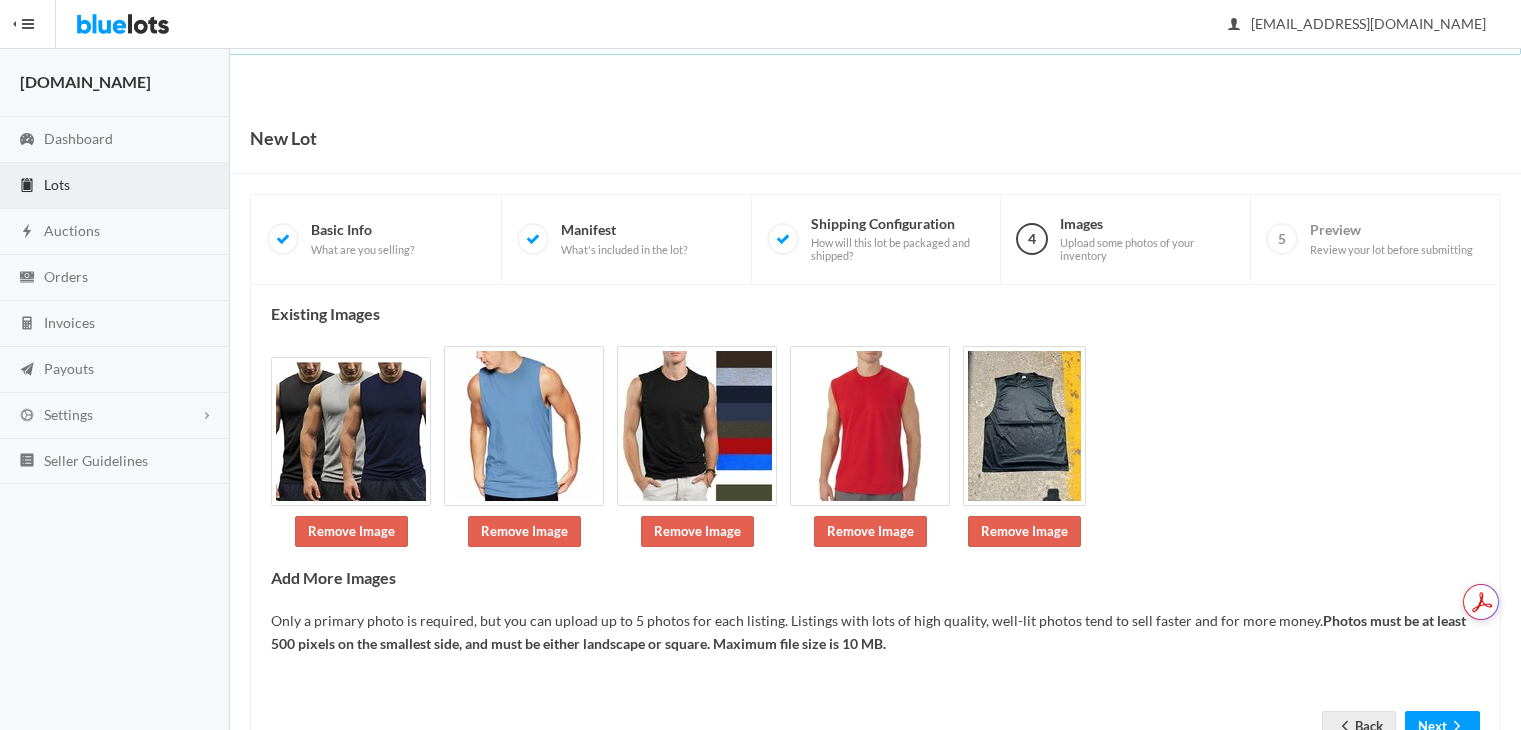 scroll, scrollTop: 0, scrollLeft: 0, axis: both 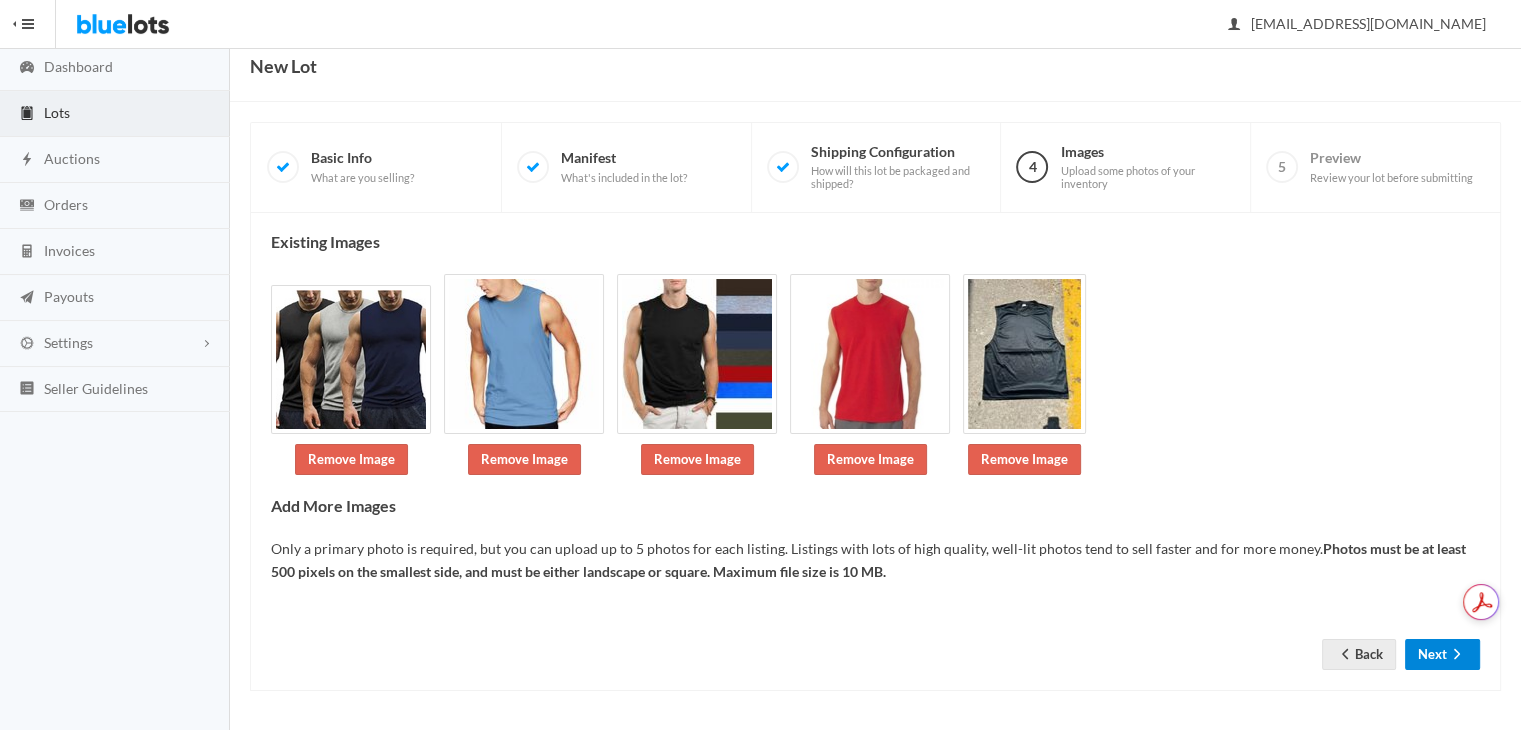 click on "Next" at bounding box center [1442, 654] 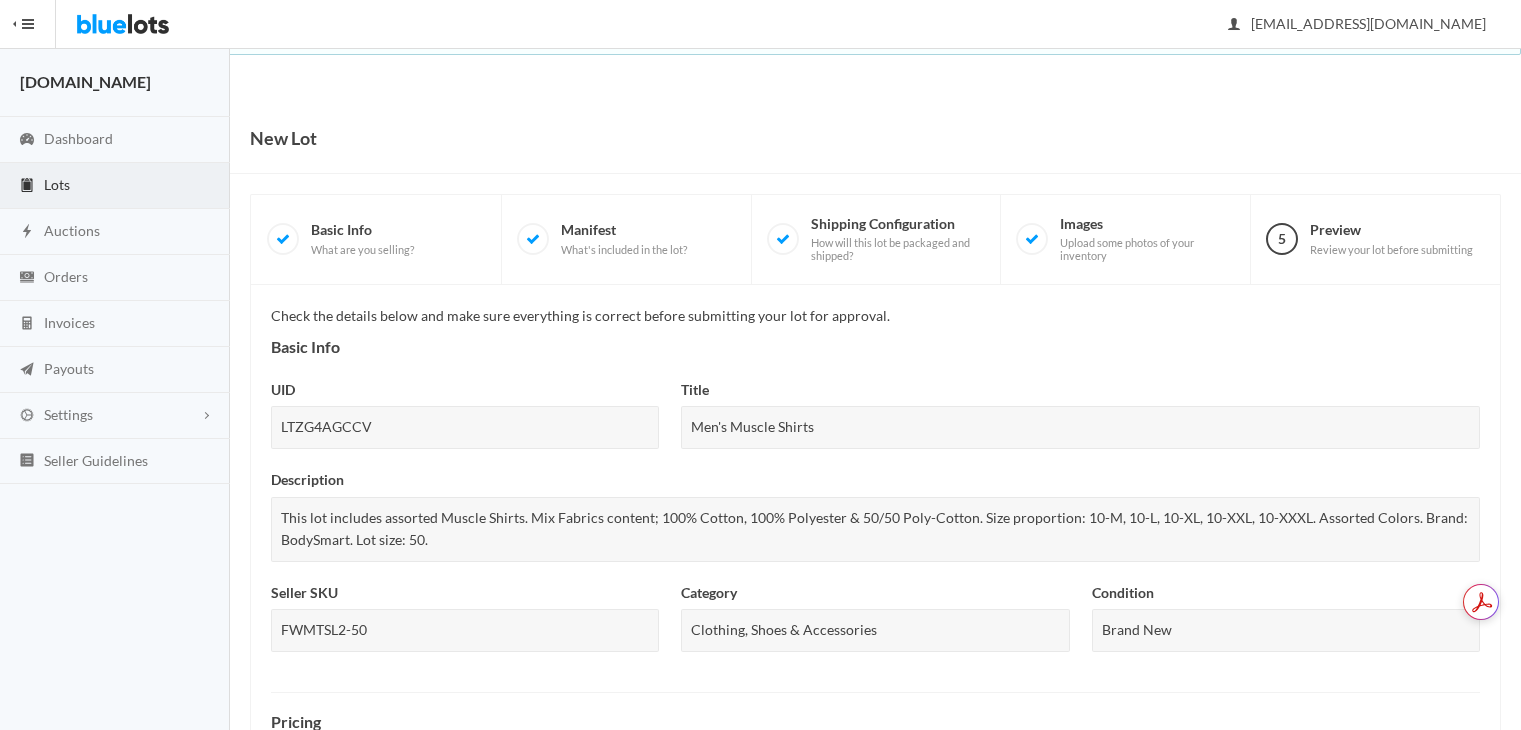 scroll, scrollTop: 0, scrollLeft: 0, axis: both 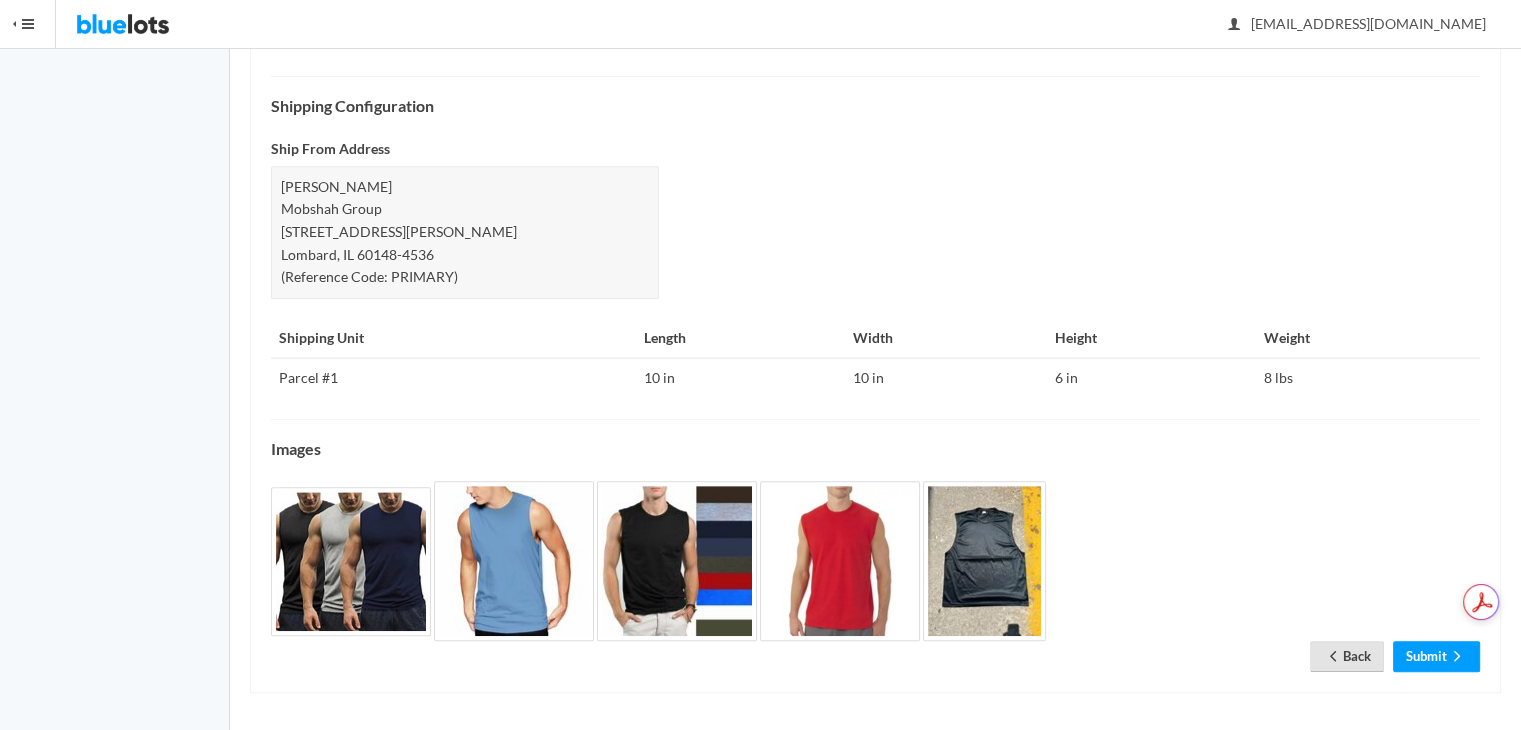 click on "Back" at bounding box center [1347, 656] 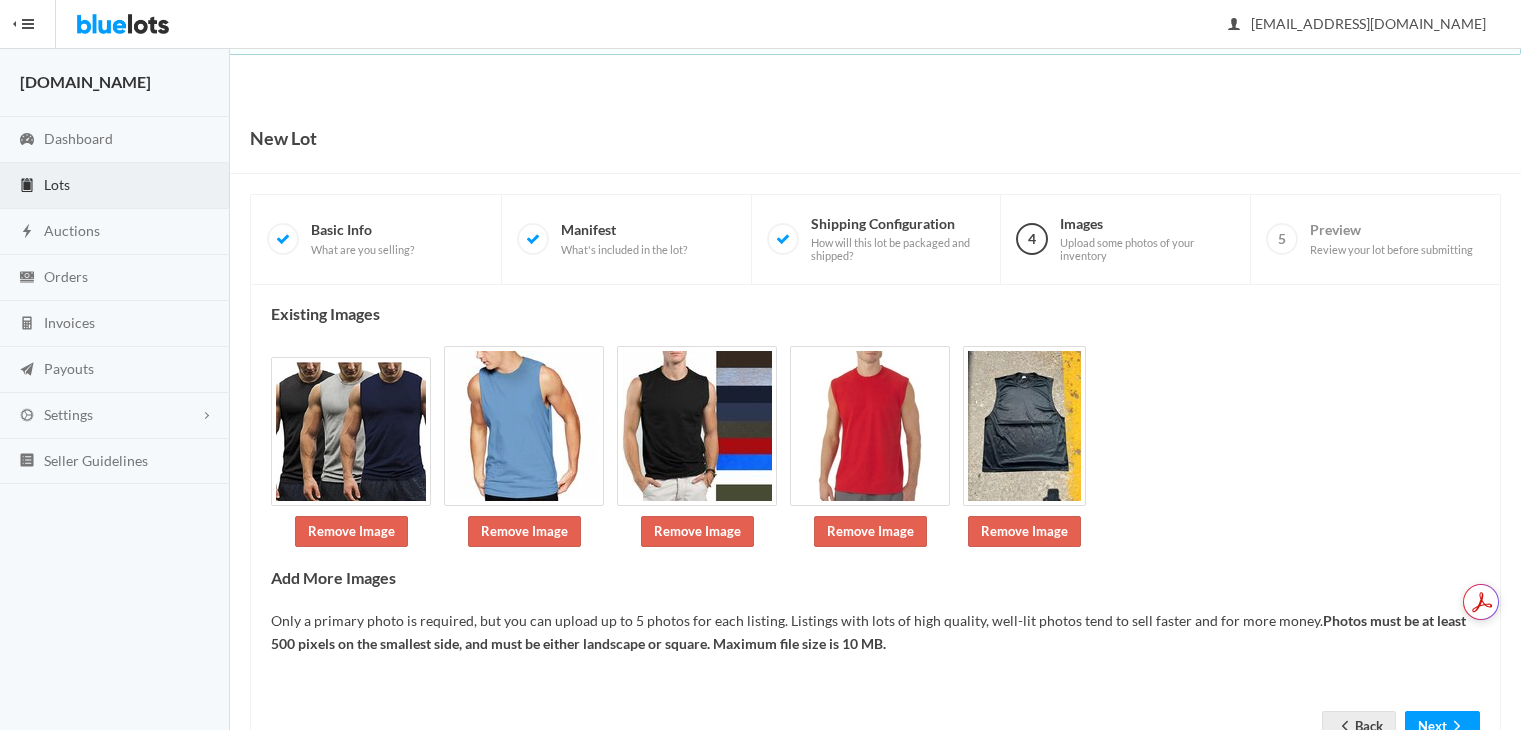 scroll, scrollTop: 0, scrollLeft: 0, axis: both 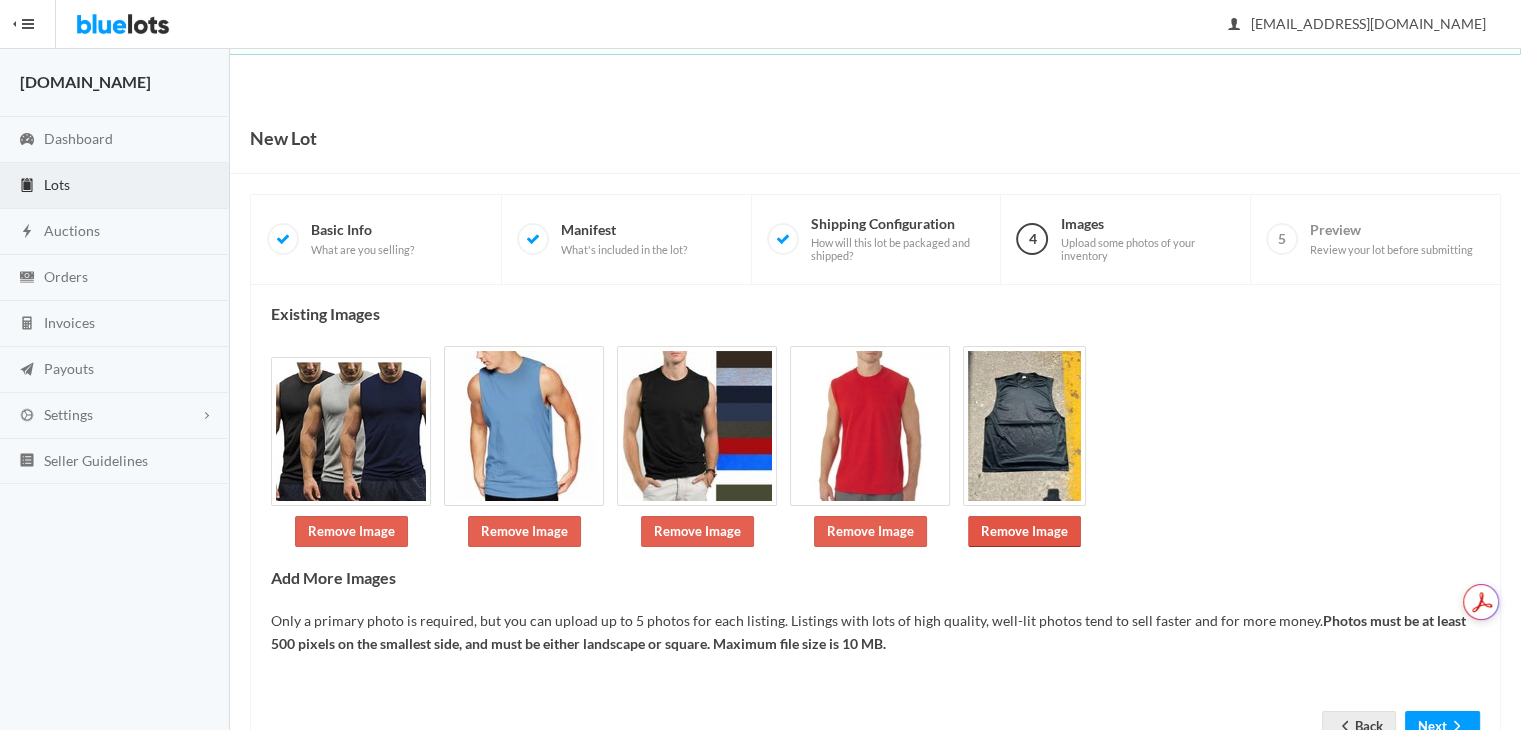 click on "Remove Image" at bounding box center [1024, 531] 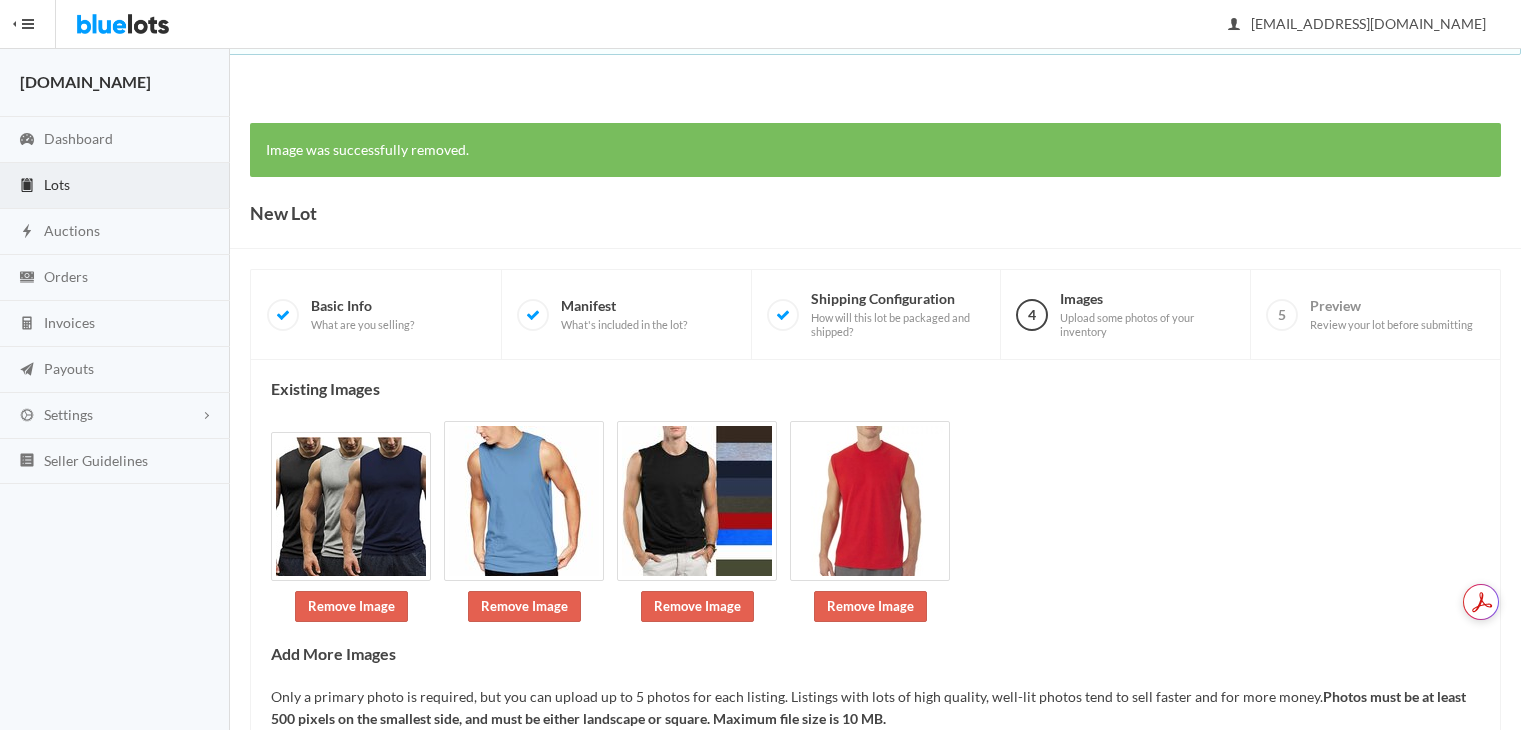 scroll, scrollTop: 0, scrollLeft: 0, axis: both 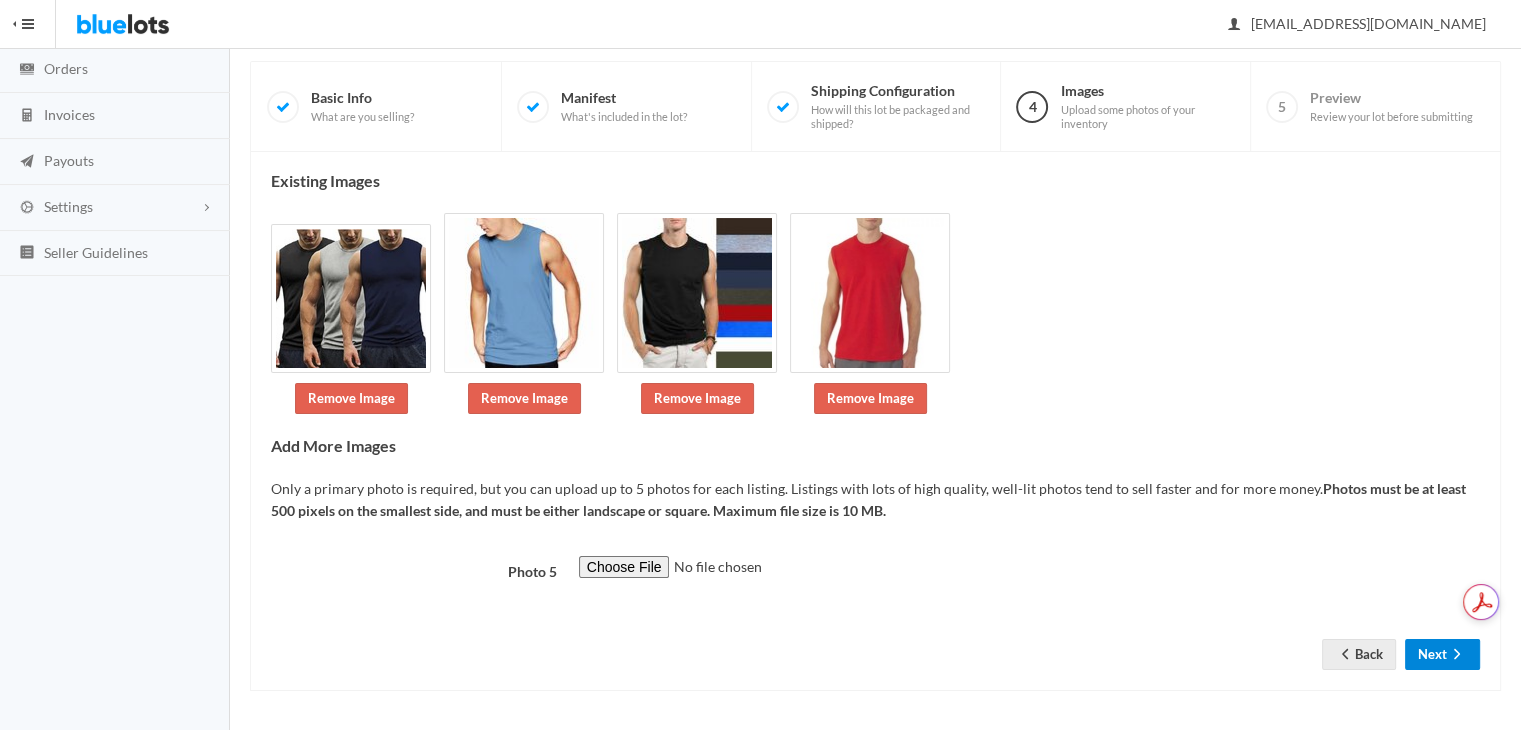 click on "Next" at bounding box center (1442, 654) 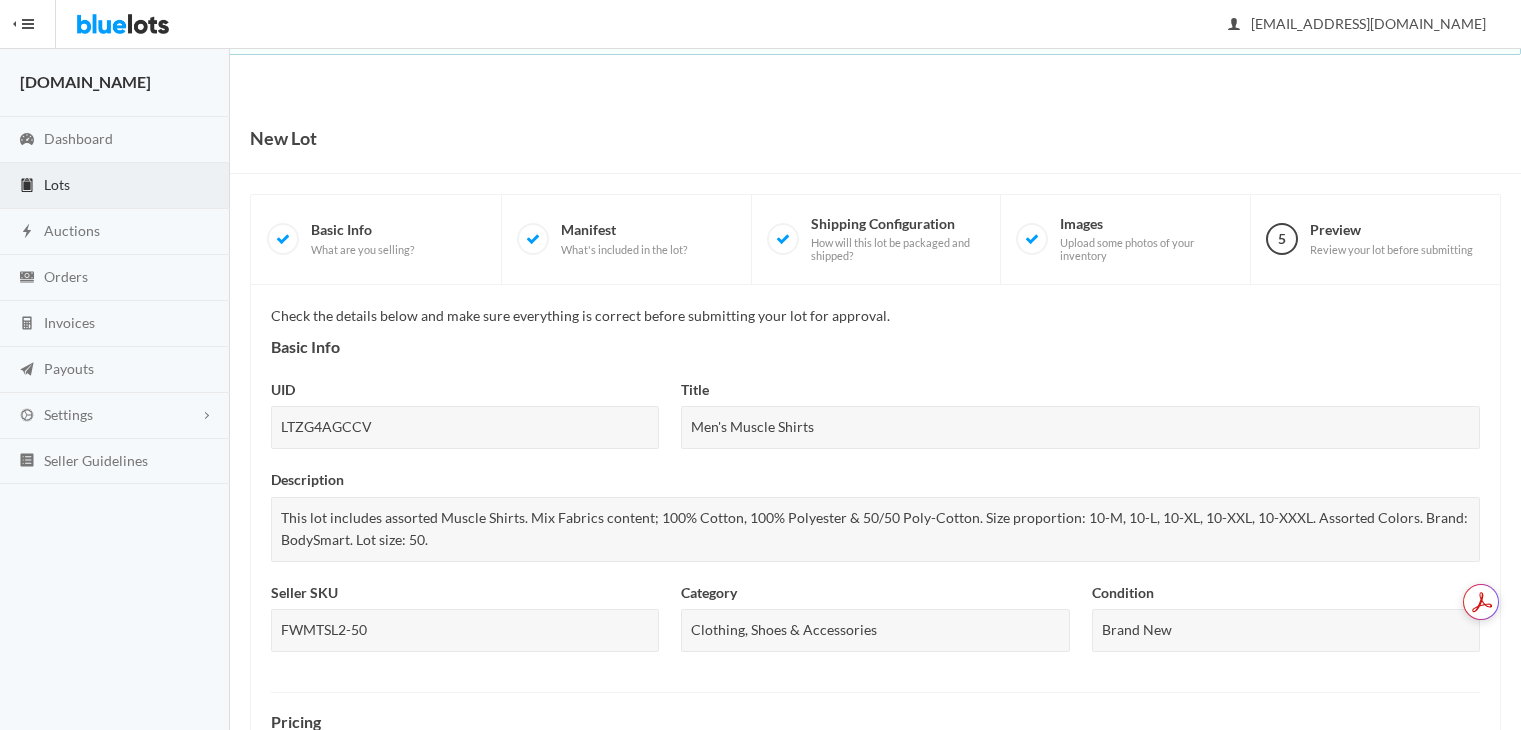 scroll, scrollTop: 0, scrollLeft: 0, axis: both 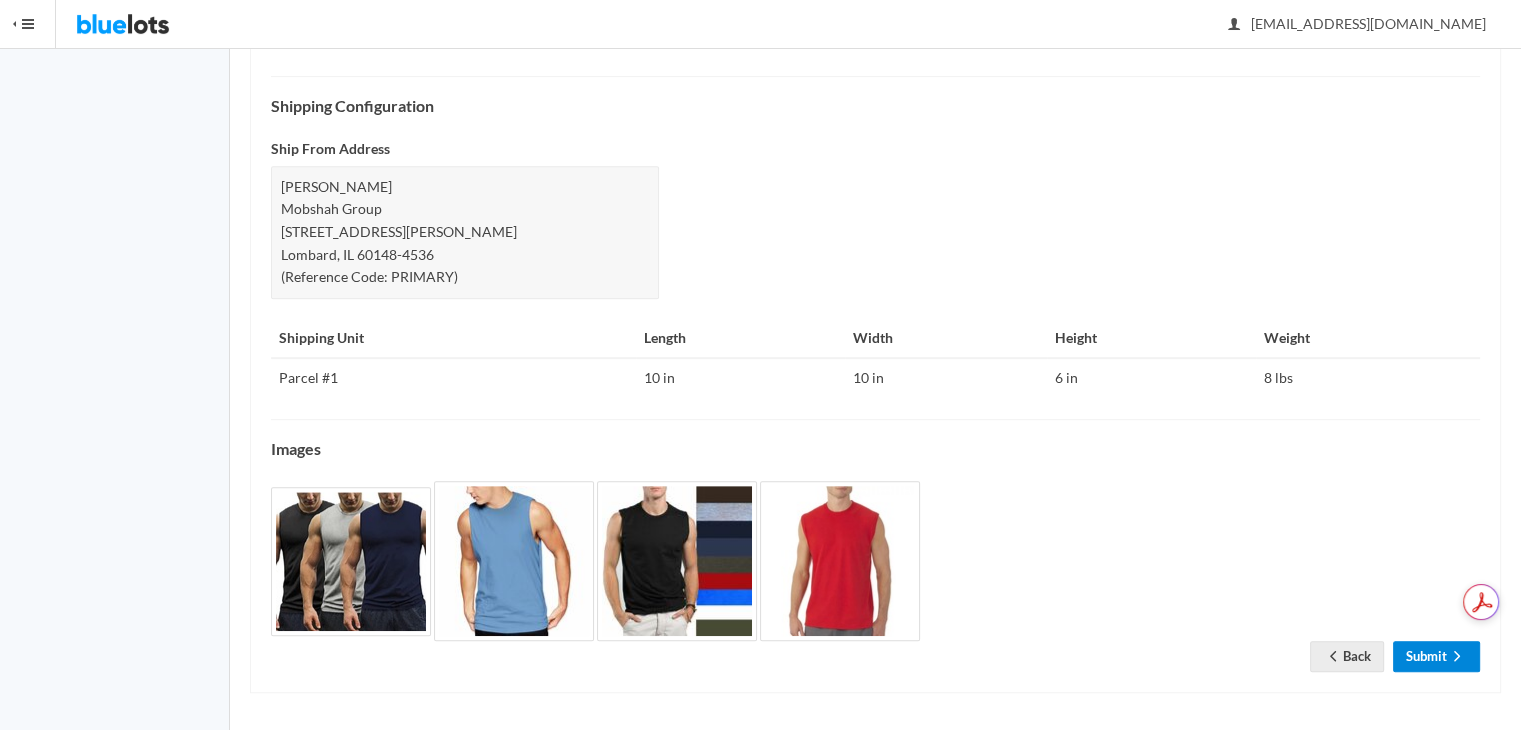 click on "Submit" at bounding box center (1436, 656) 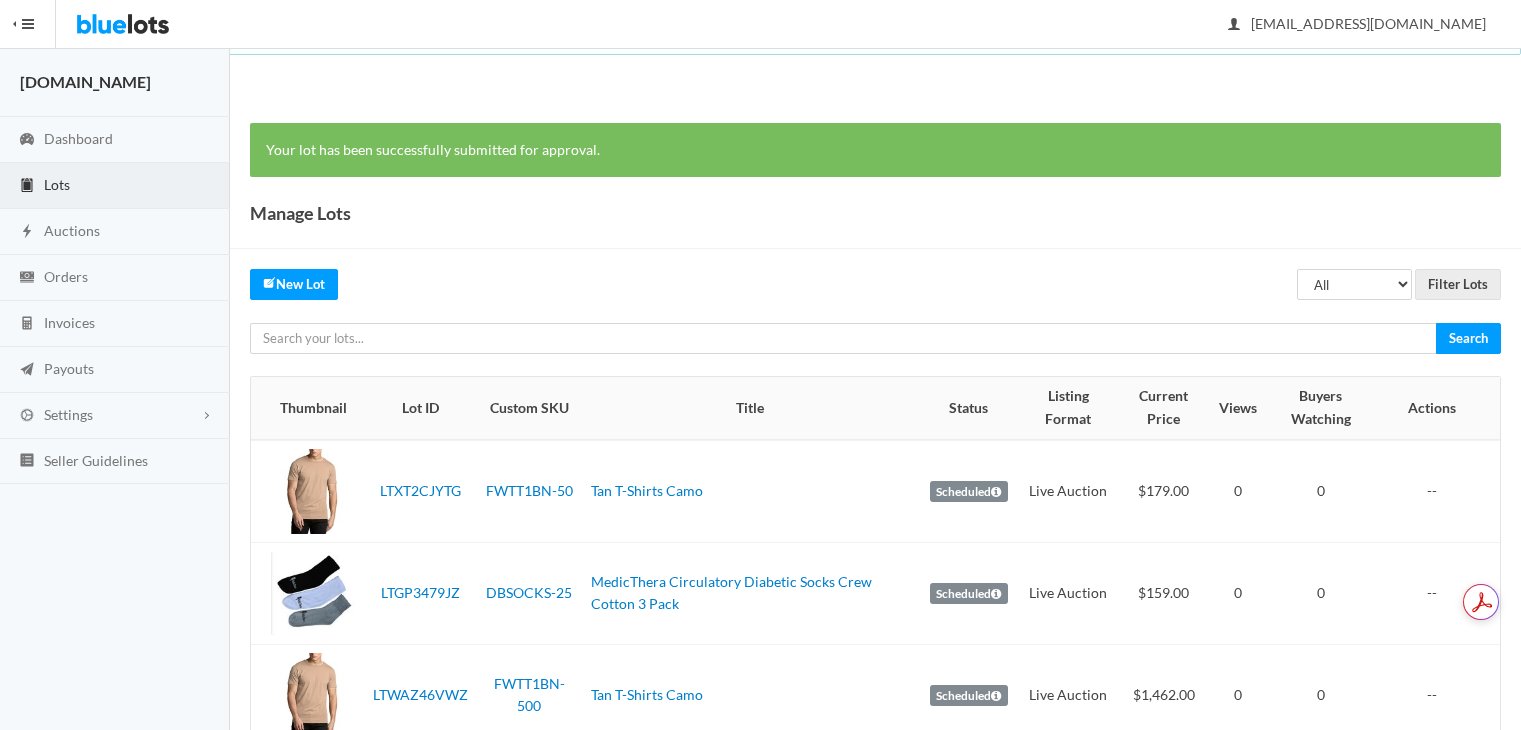 scroll, scrollTop: 0, scrollLeft: 0, axis: both 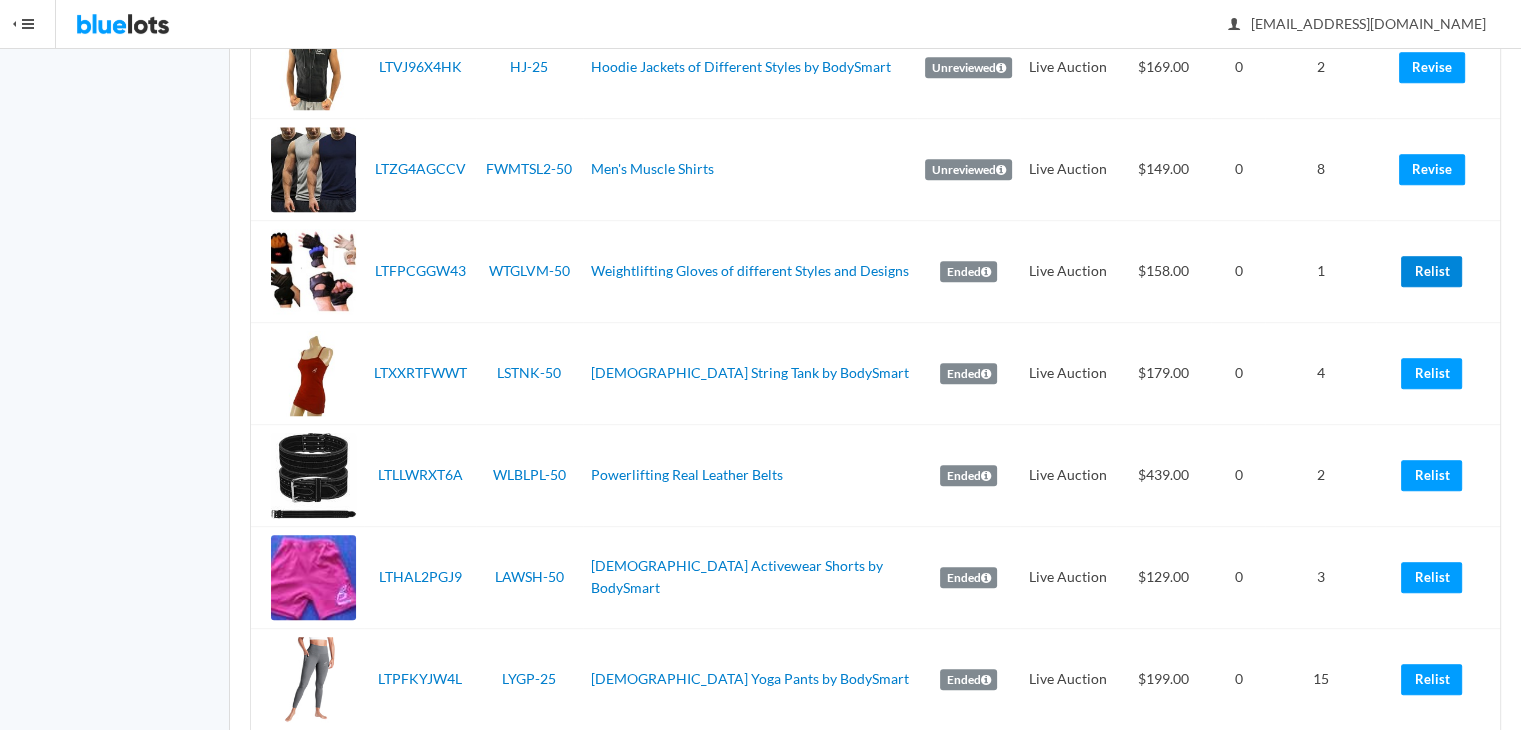 click on "Relist" at bounding box center [1431, 271] 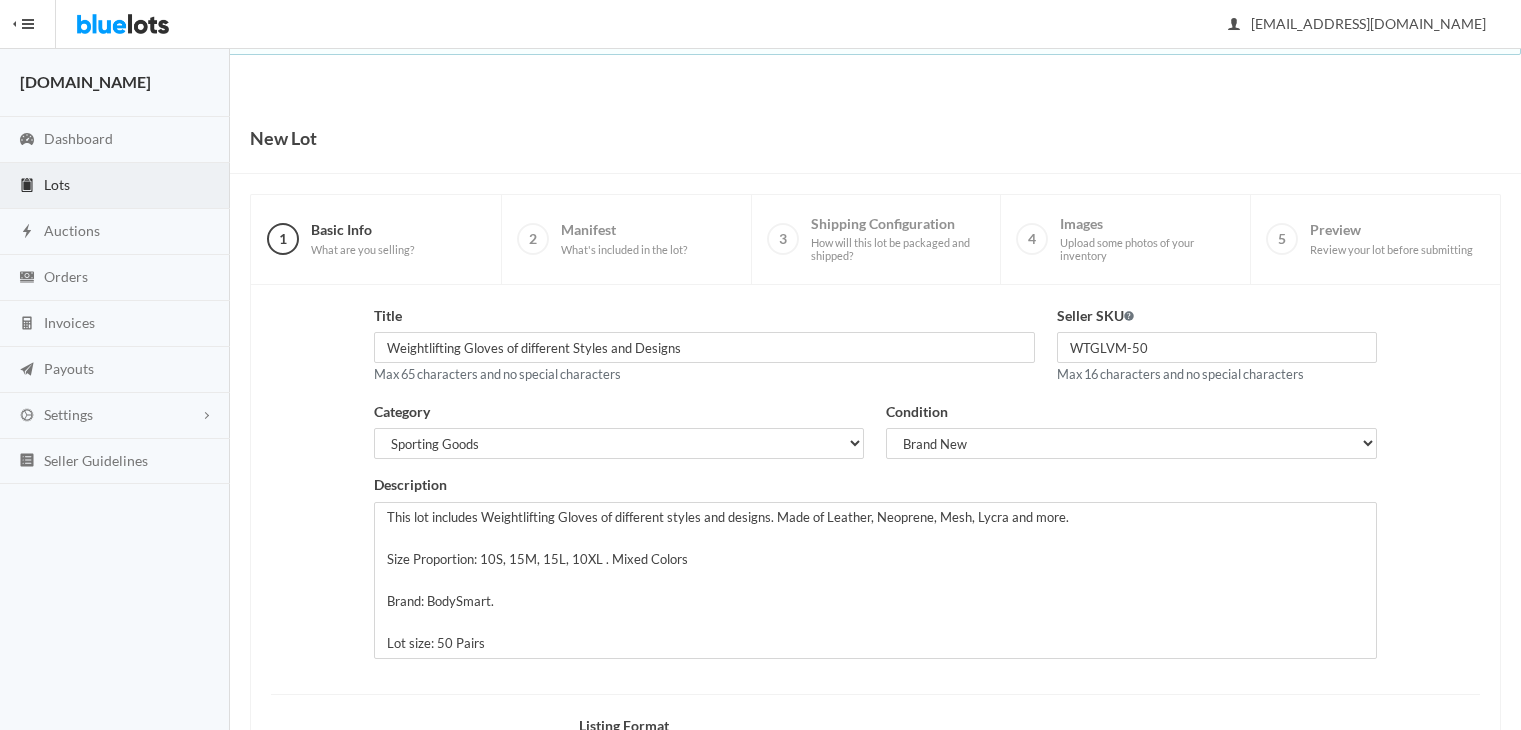 scroll, scrollTop: 0, scrollLeft: 0, axis: both 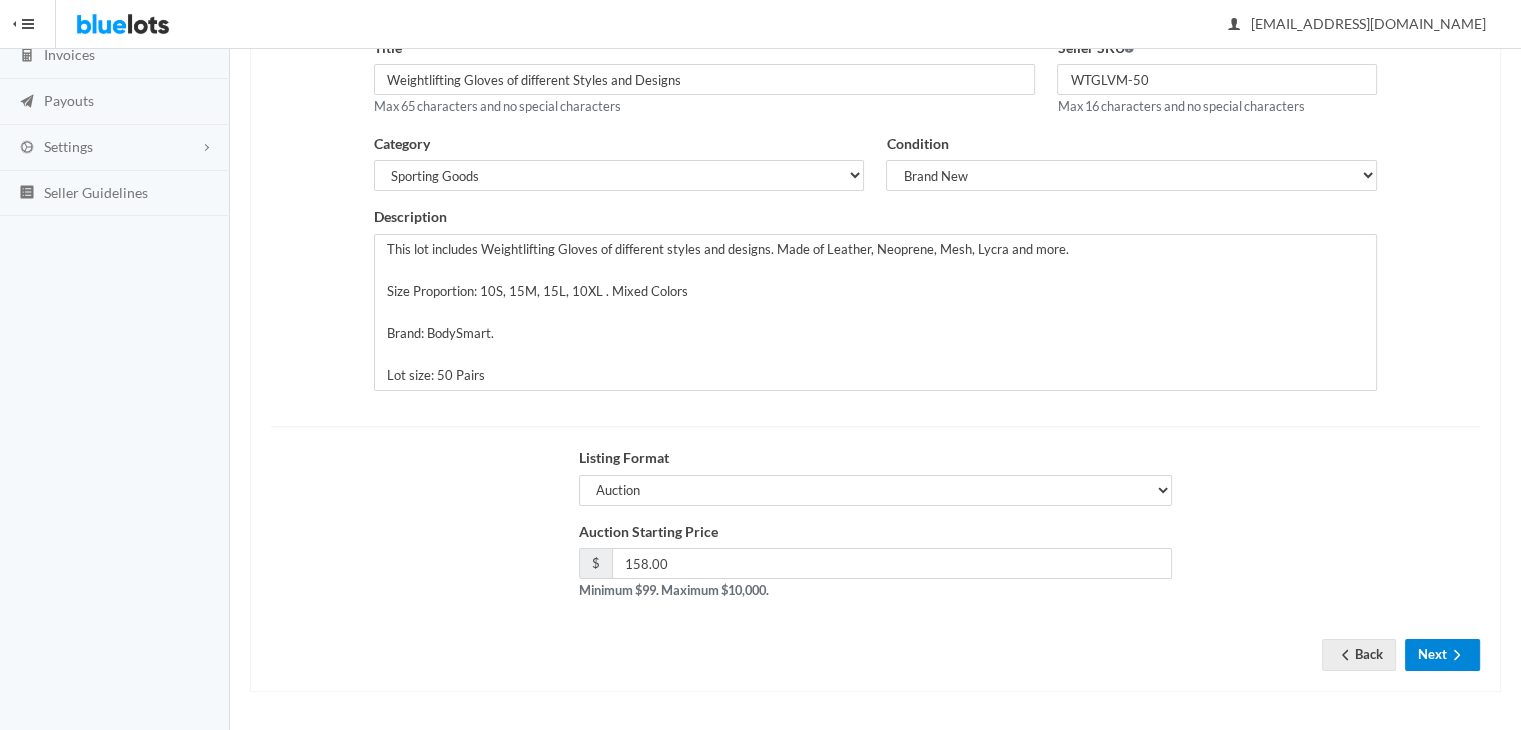 click 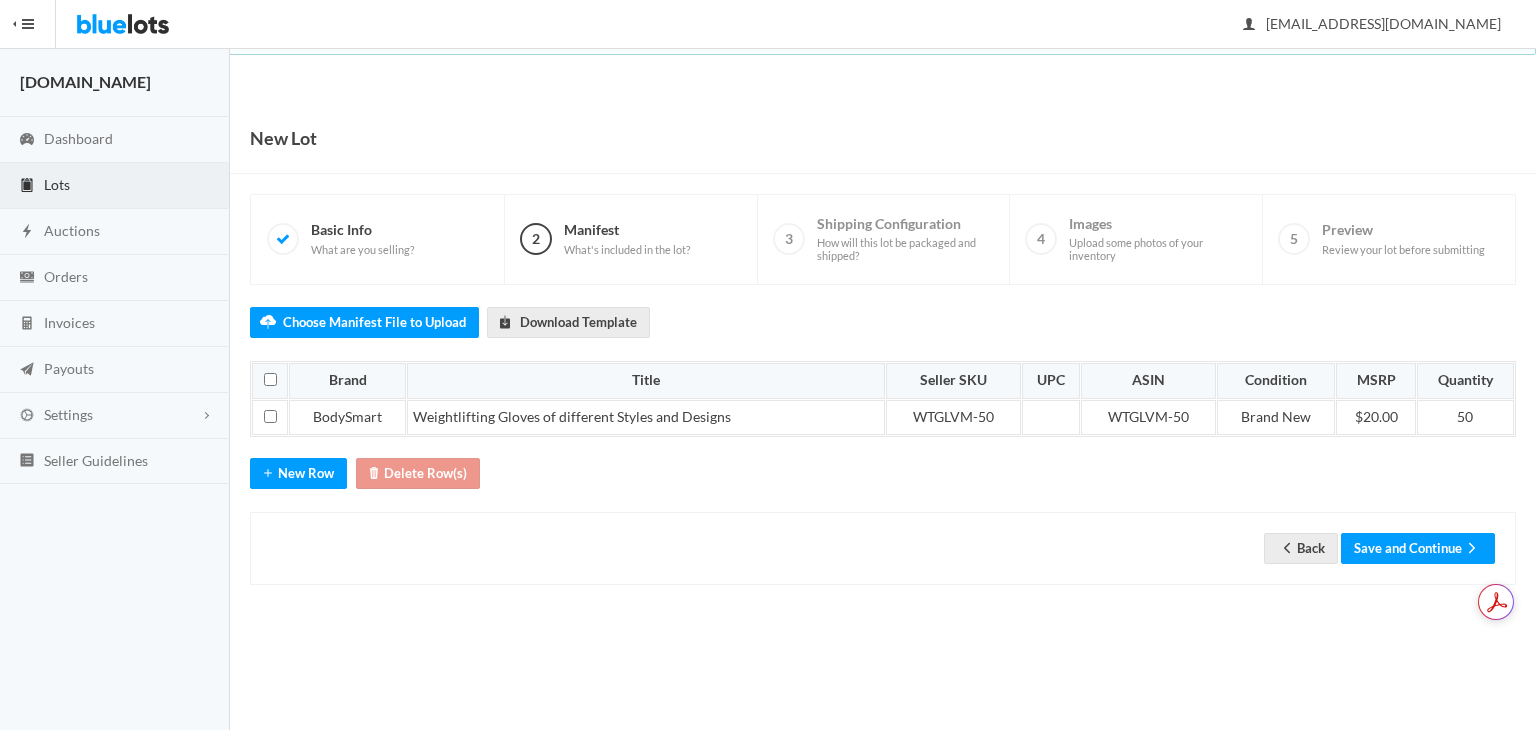 scroll, scrollTop: 0, scrollLeft: 0, axis: both 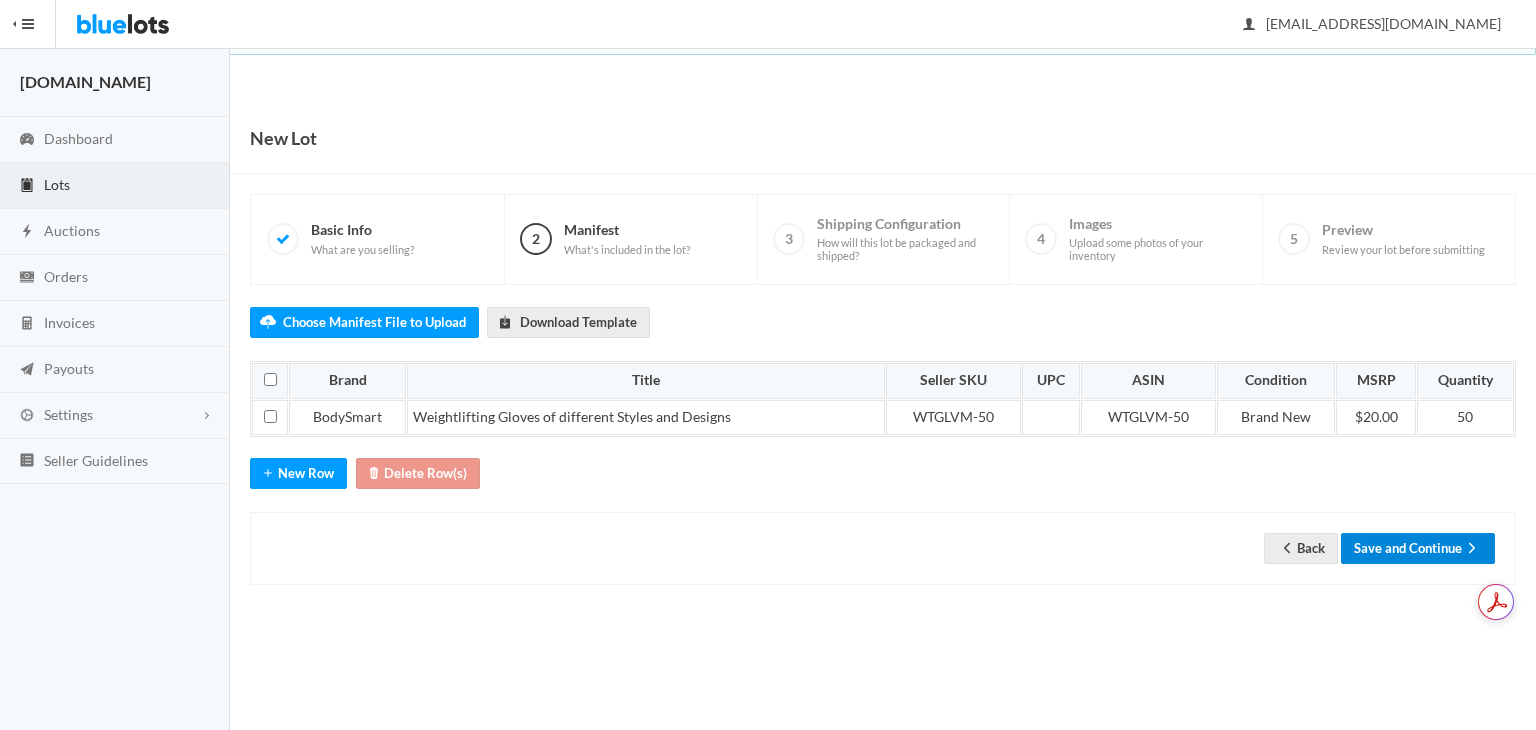 click on "Save and Continue" at bounding box center (1418, 548) 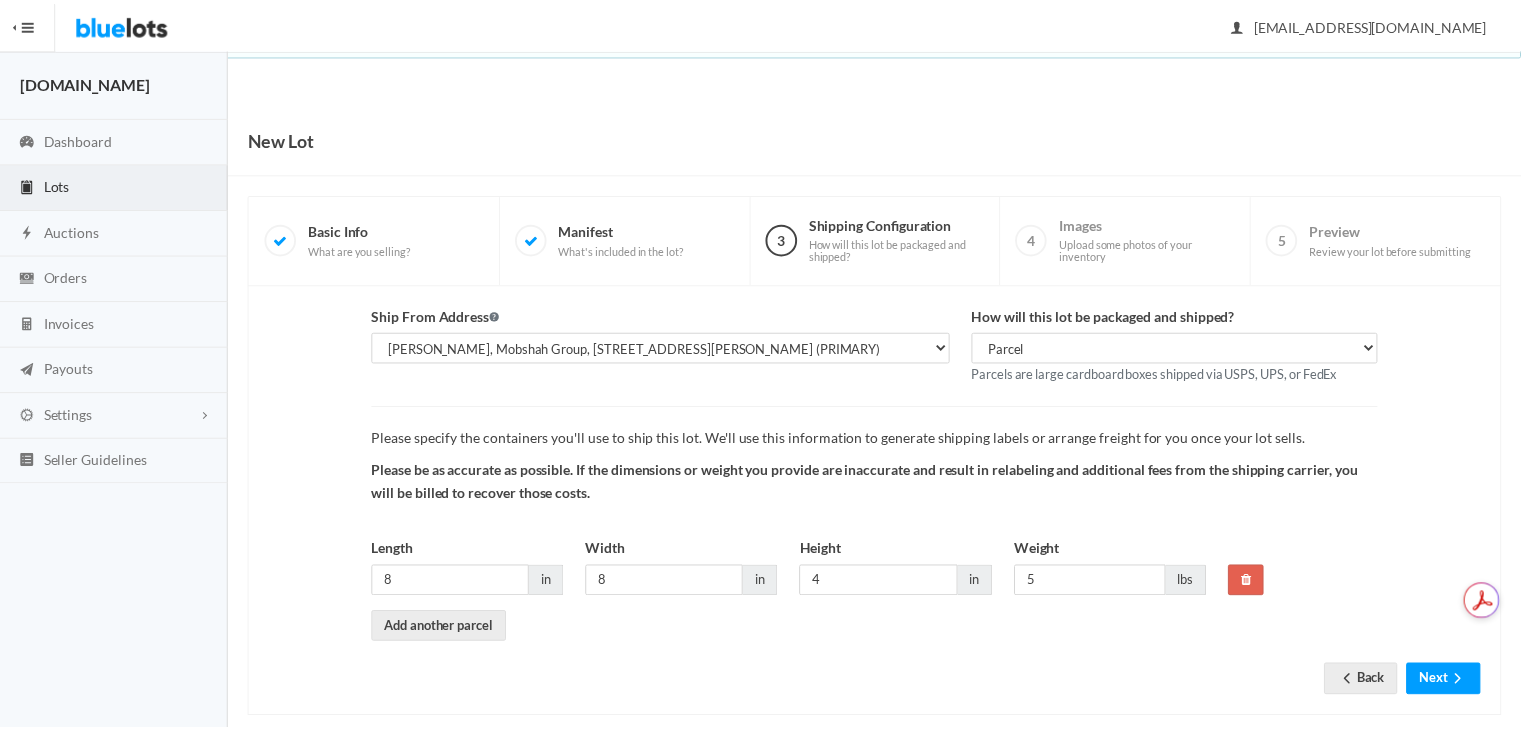 scroll, scrollTop: 0, scrollLeft: 0, axis: both 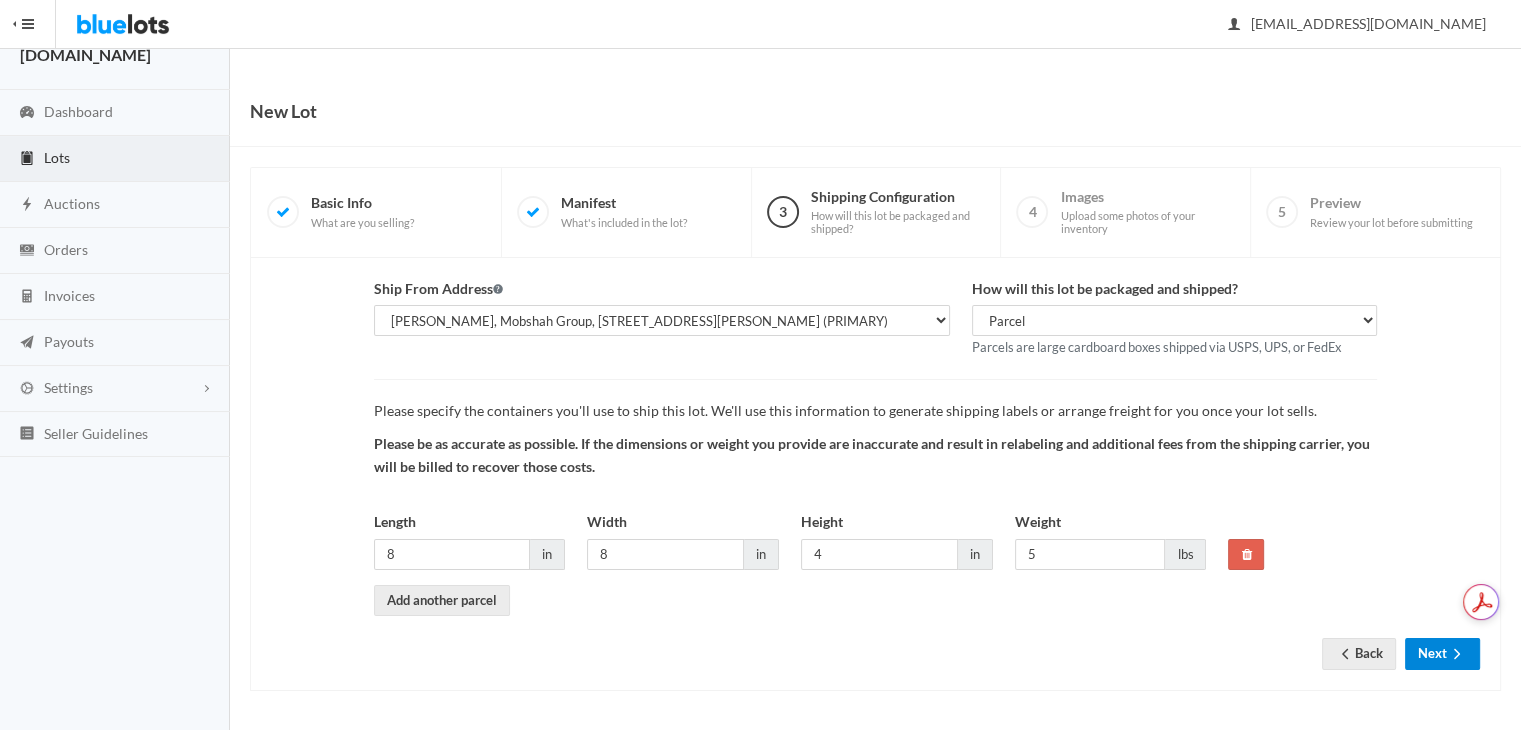 click on "Next" at bounding box center [1442, 653] 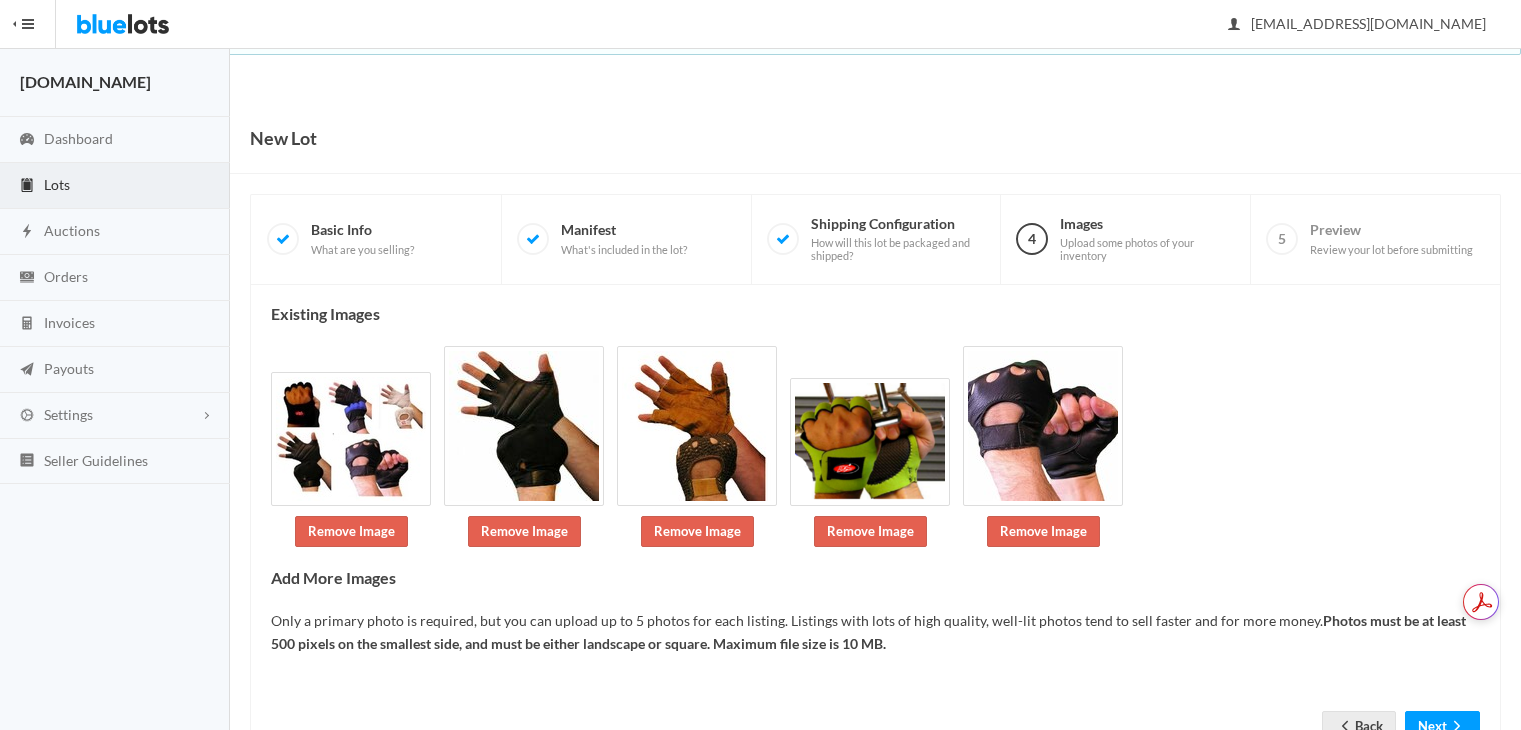 scroll, scrollTop: 0, scrollLeft: 0, axis: both 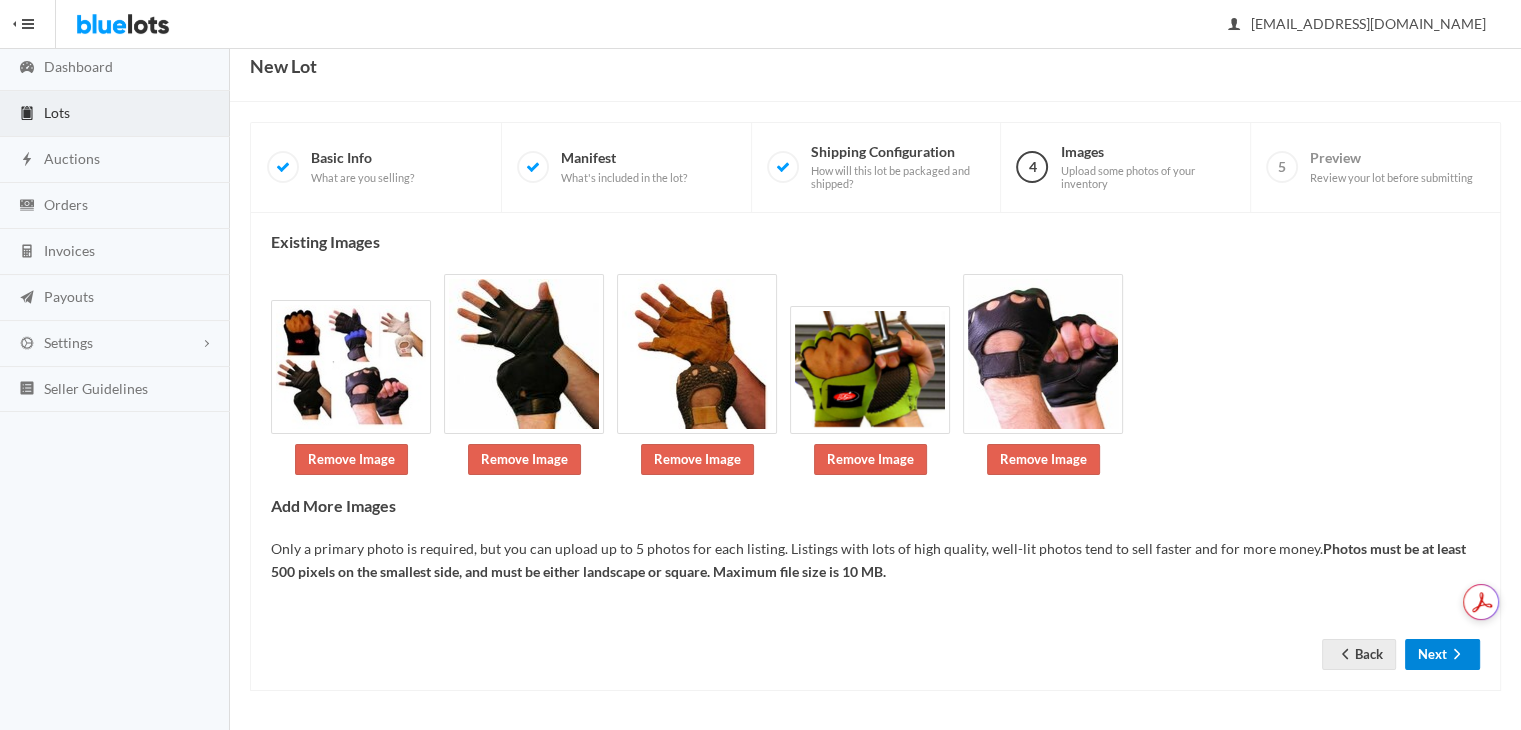 click on "Next" at bounding box center (1442, 654) 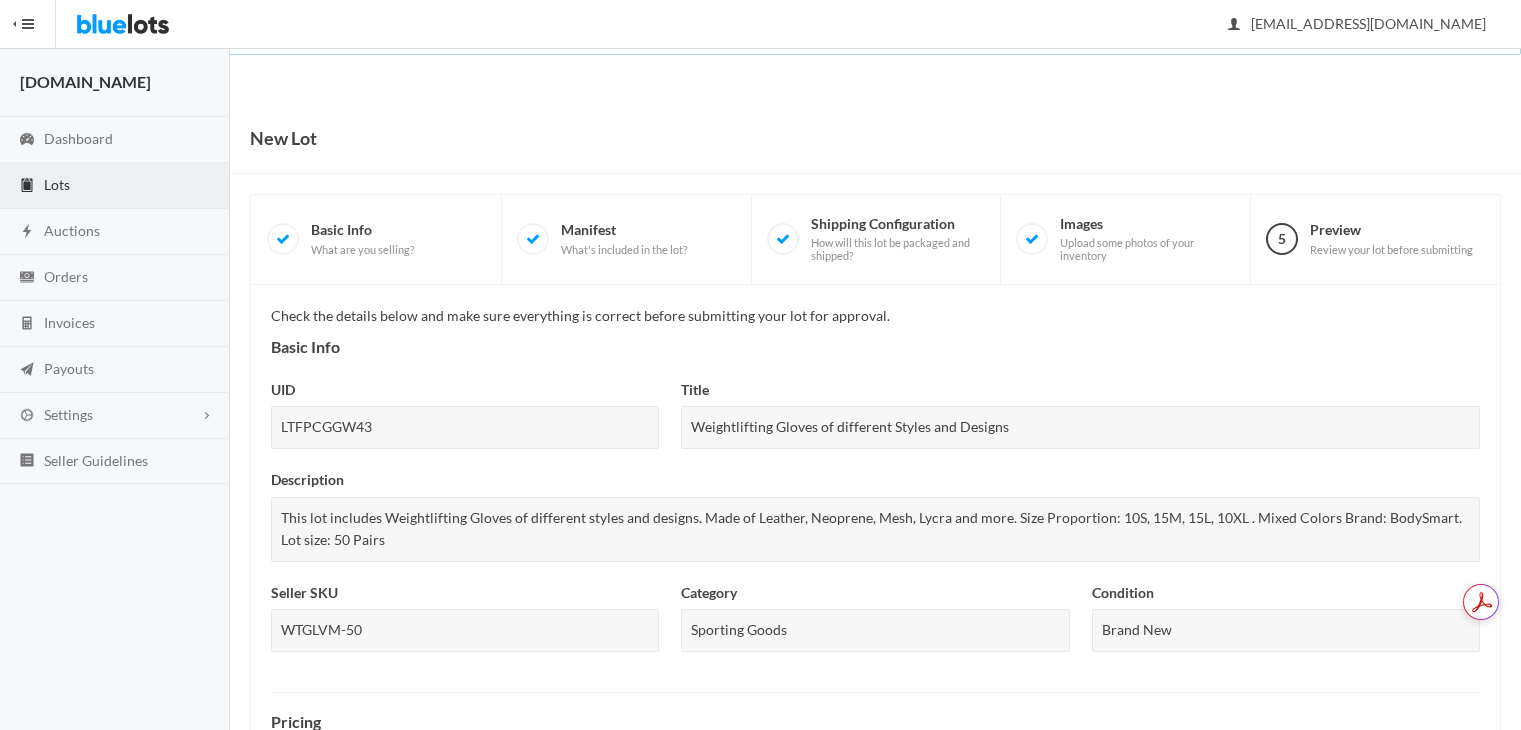 scroll, scrollTop: 0, scrollLeft: 0, axis: both 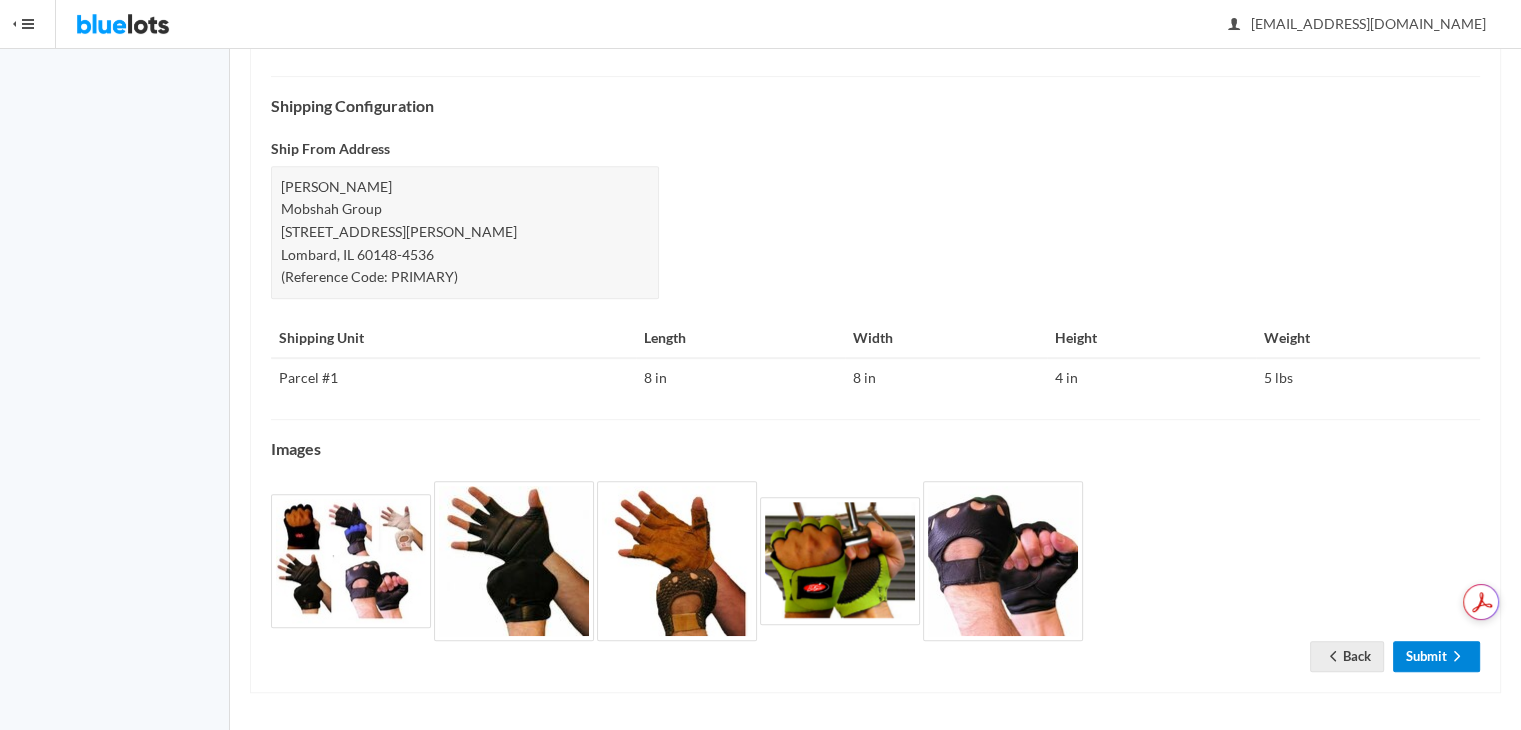 click at bounding box center [1457, 657] 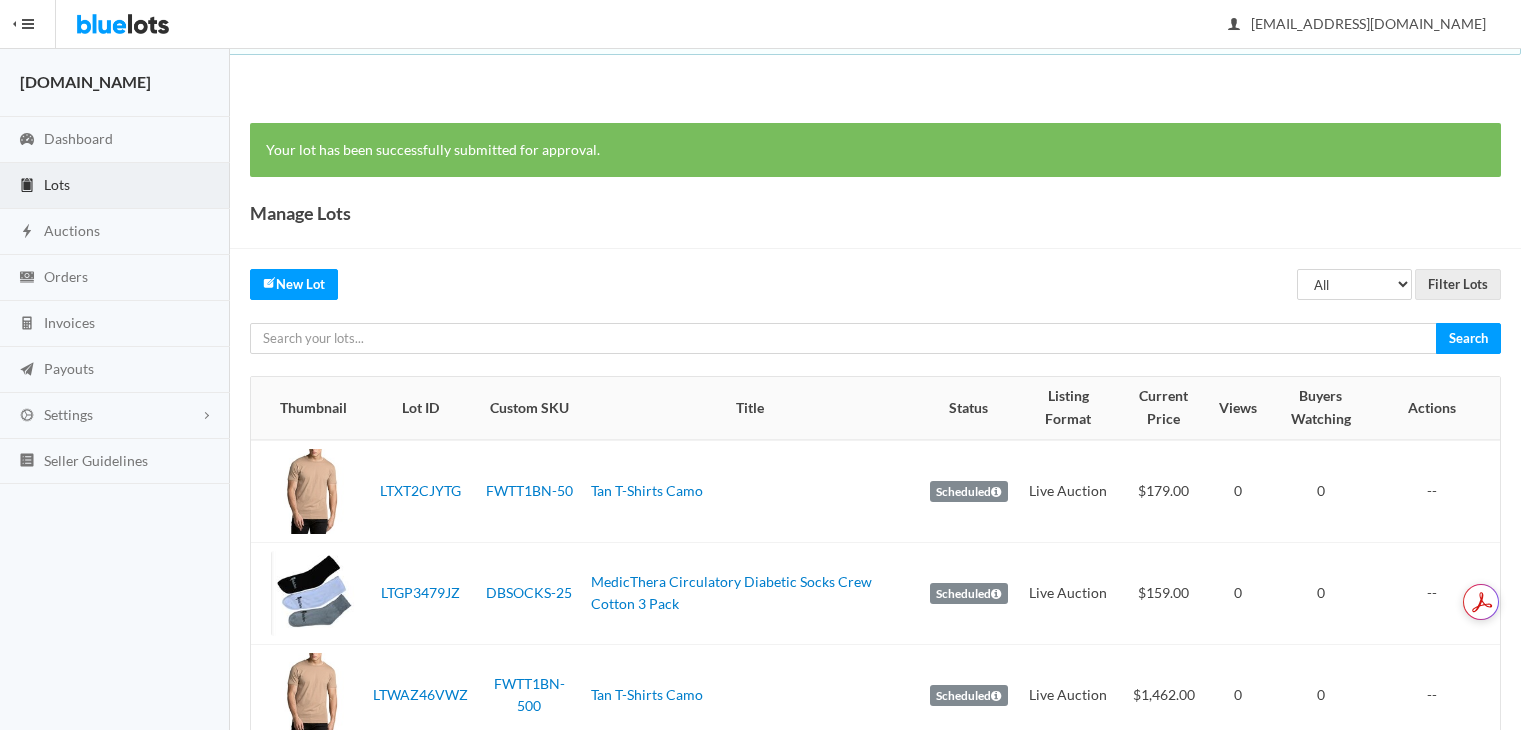 scroll, scrollTop: 0, scrollLeft: 0, axis: both 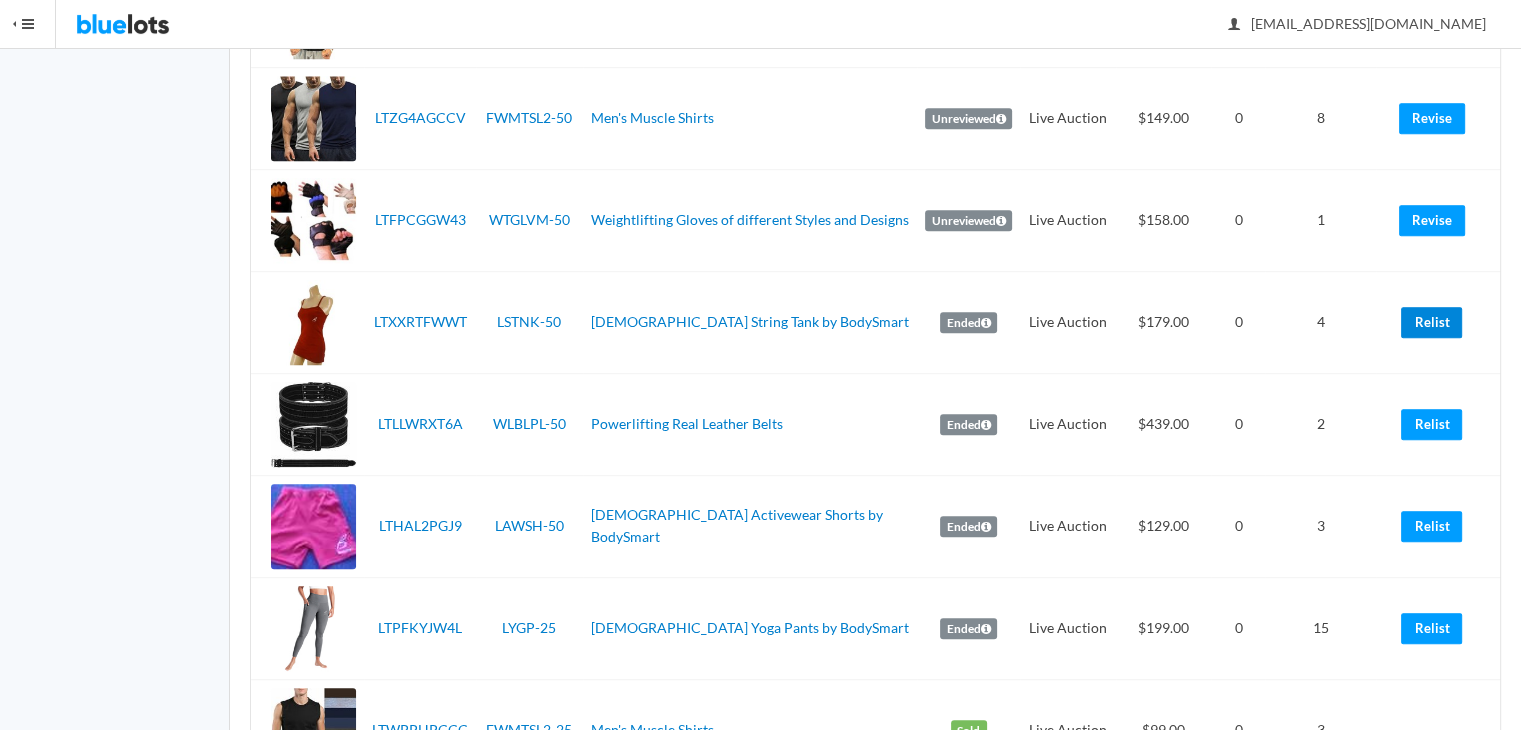 click on "Relist" at bounding box center [1431, 322] 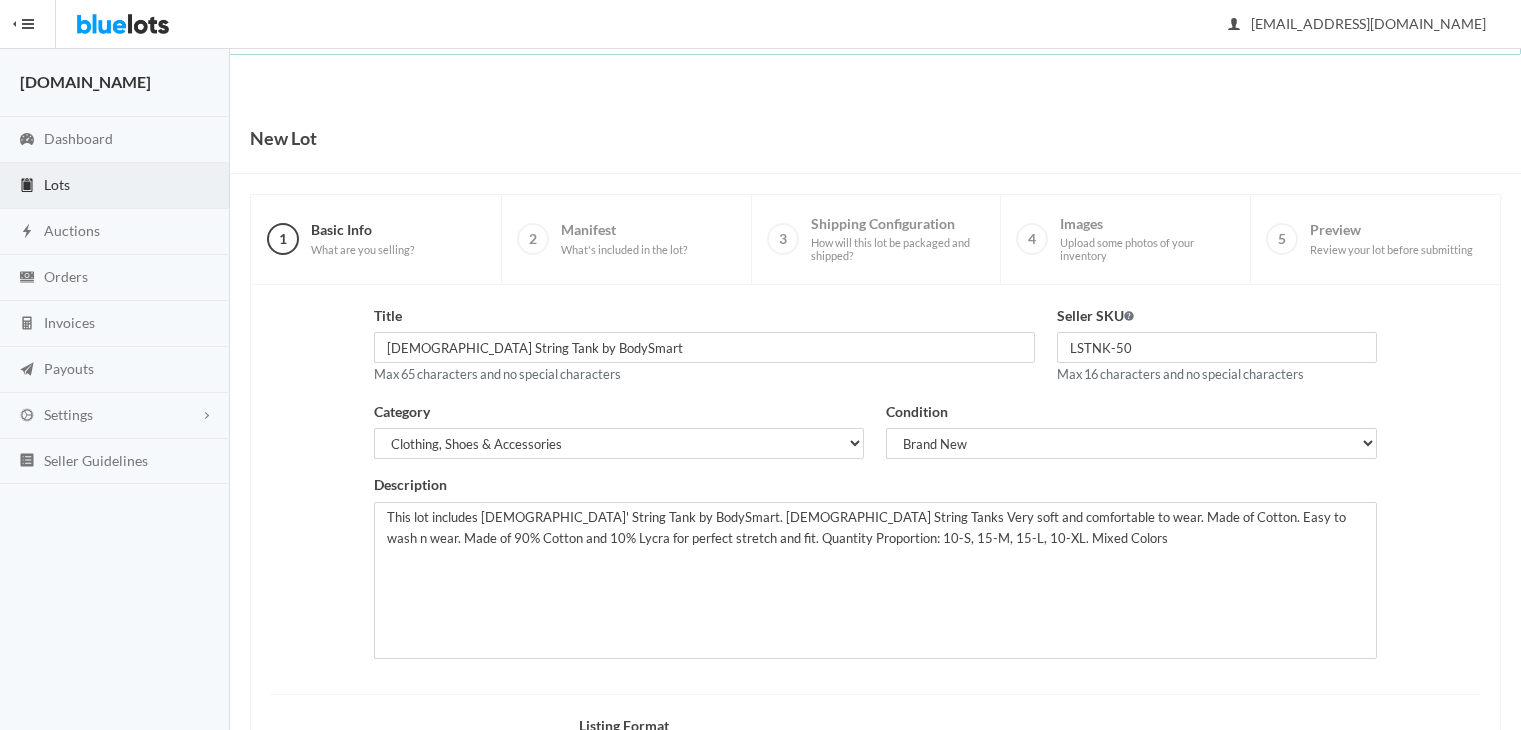 scroll, scrollTop: 0, scrollLeft: 0, axis: both 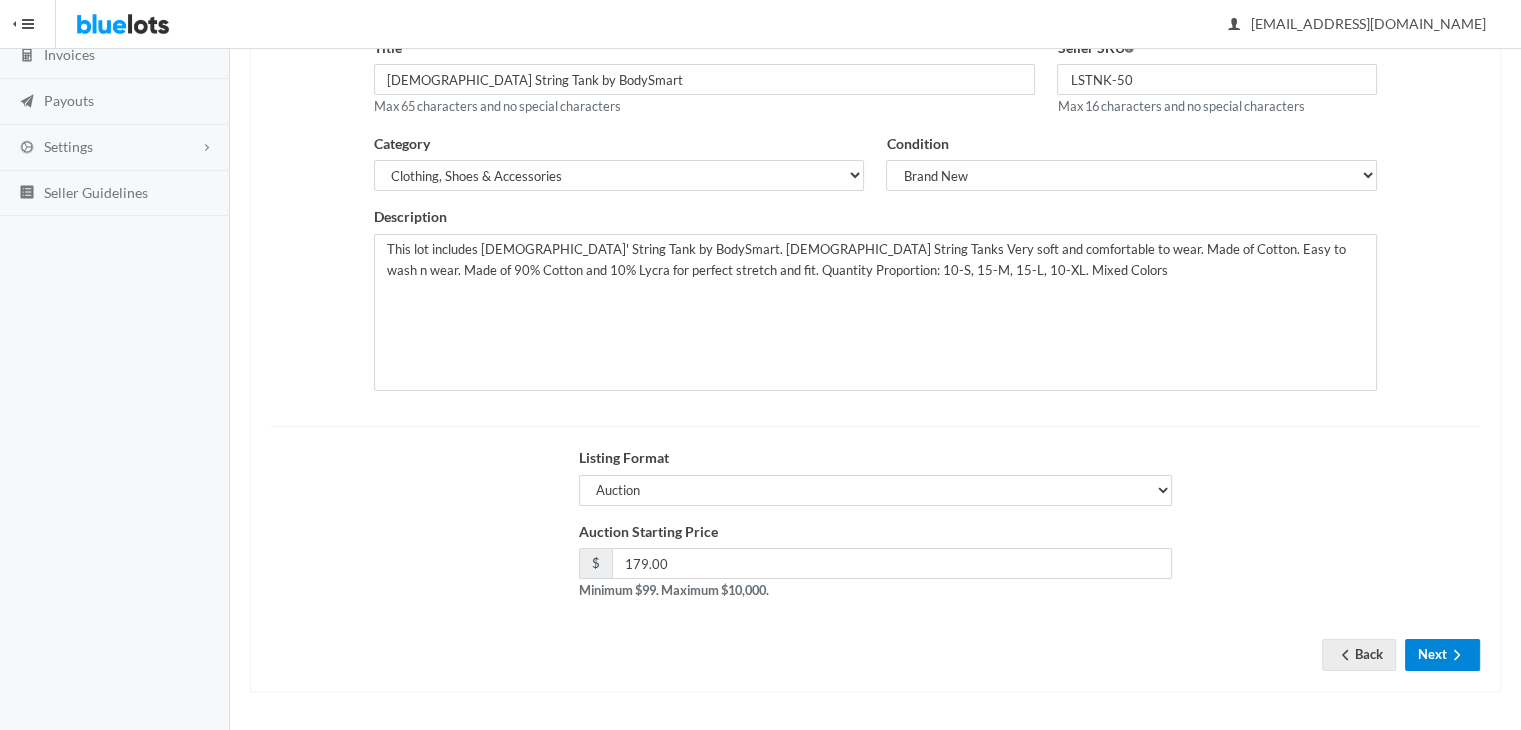 click 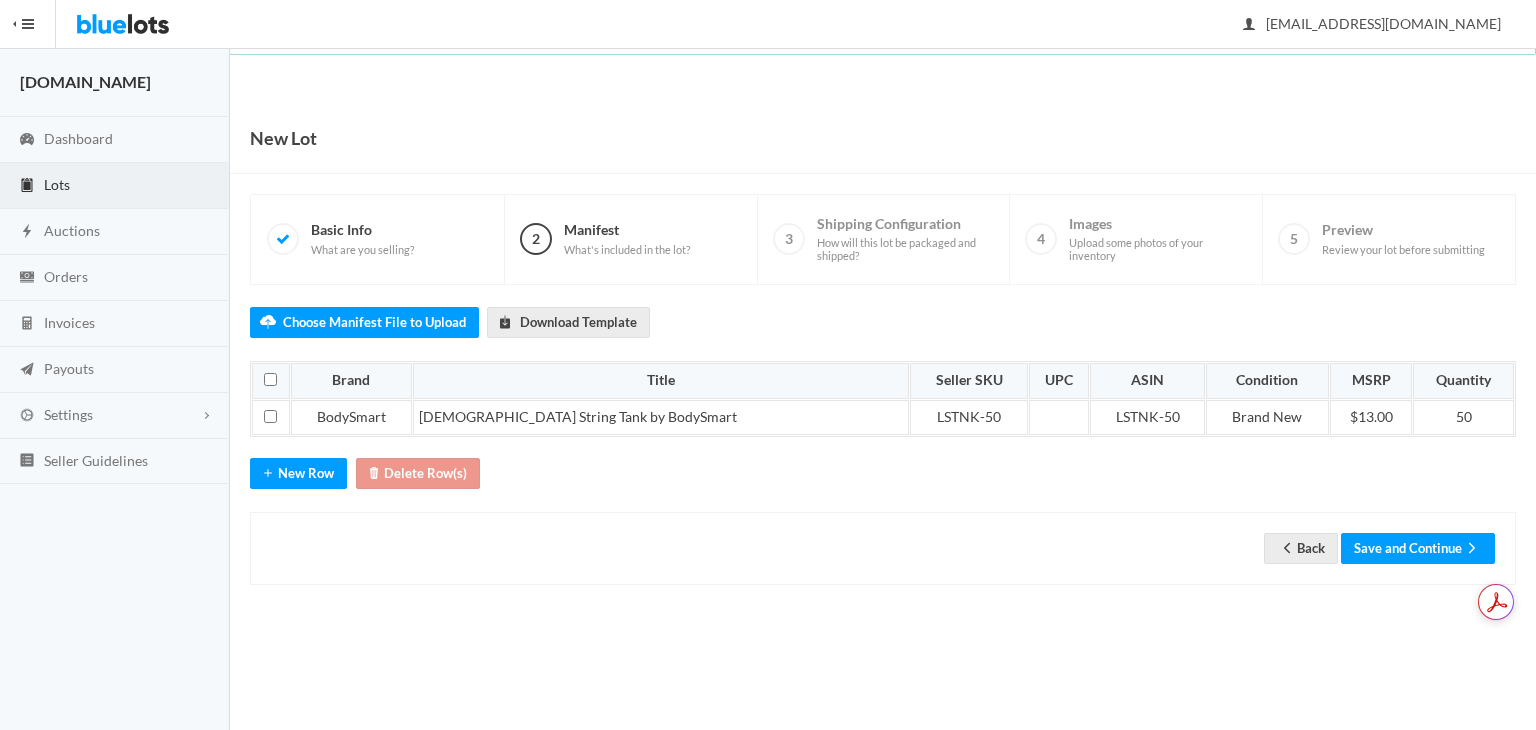 scroll, scrollTop: 0, scrollLeft: 0, axis: both 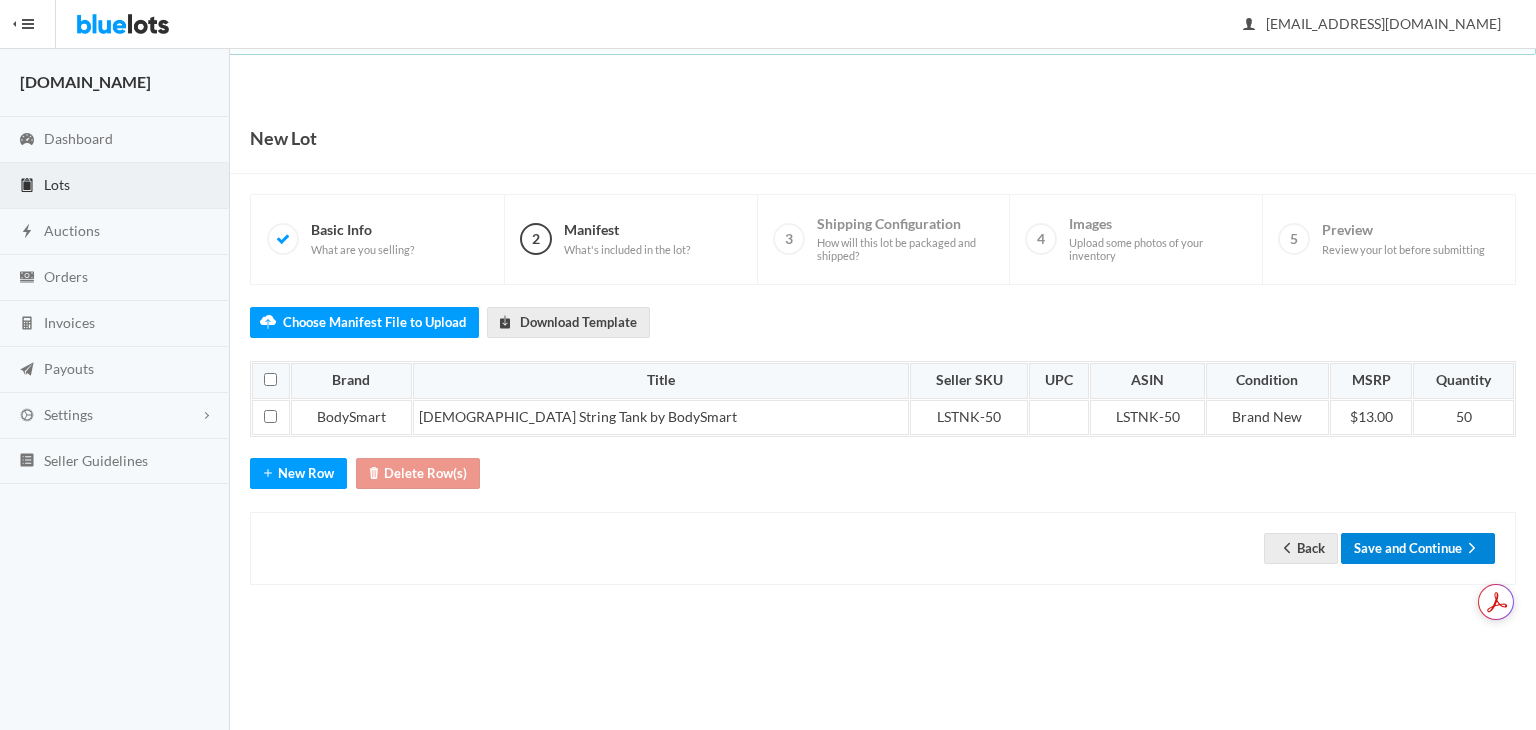 click on "Save and Continue" at bounding box center [1418, 548] 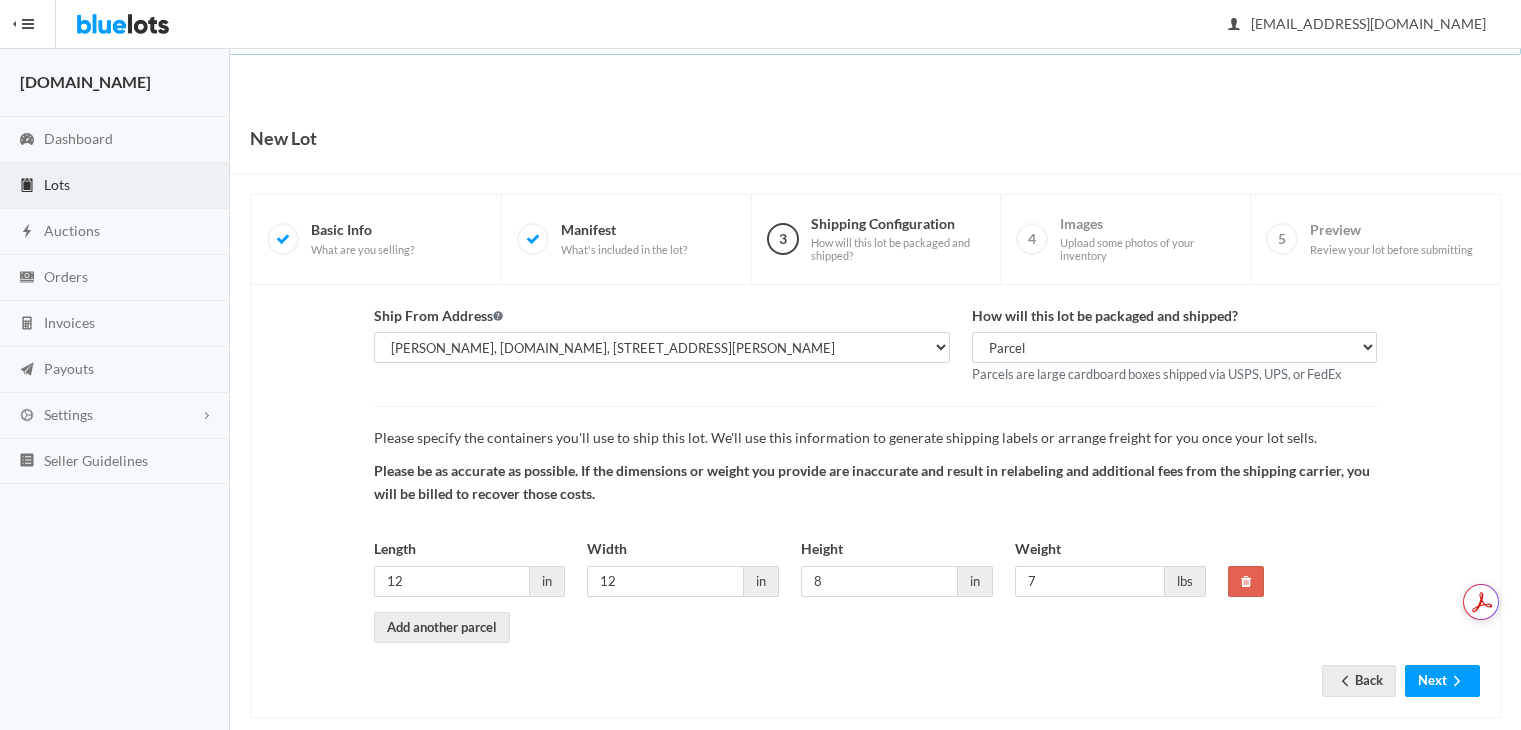 scroll, scrollTop: 0, scrollLeft: 0, axis: both 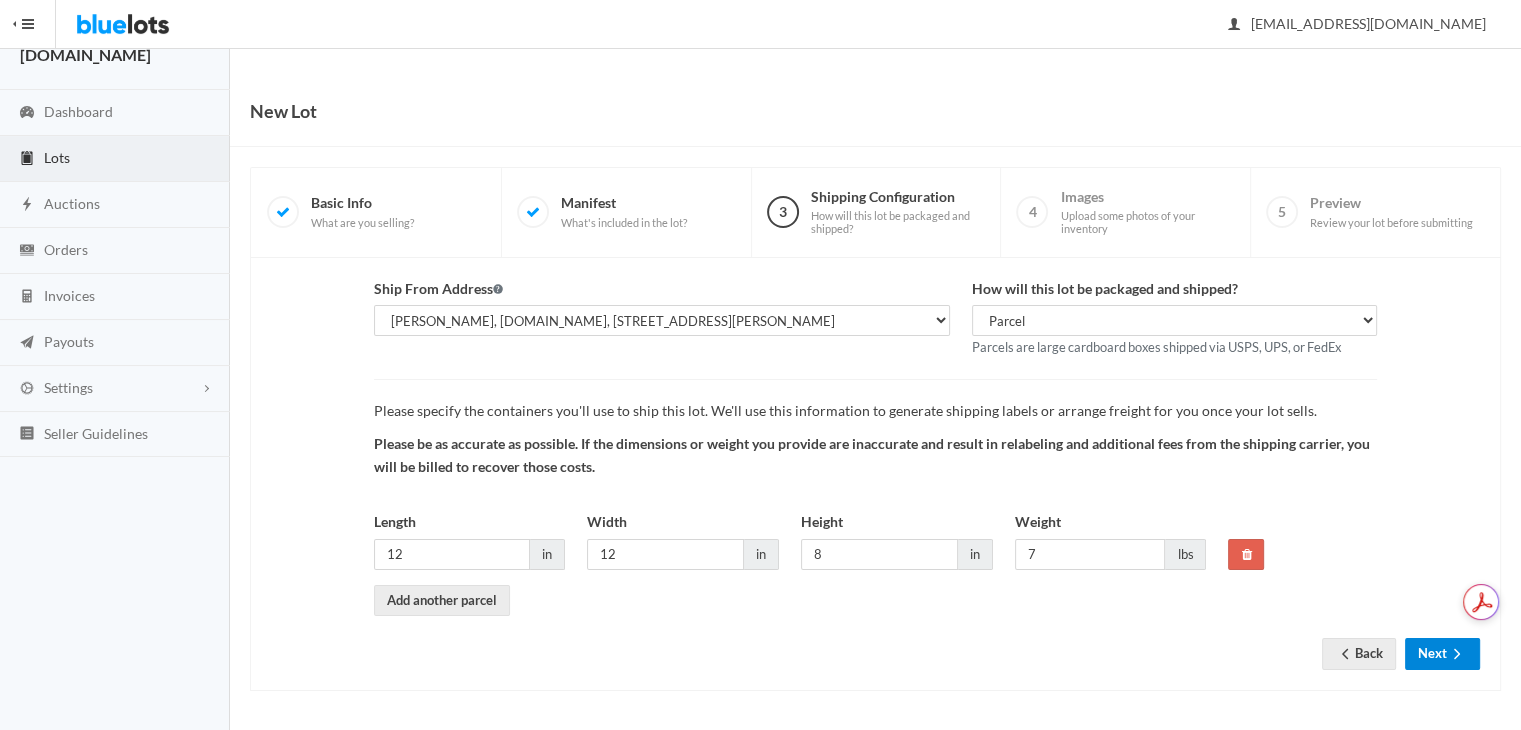 click on "Next" 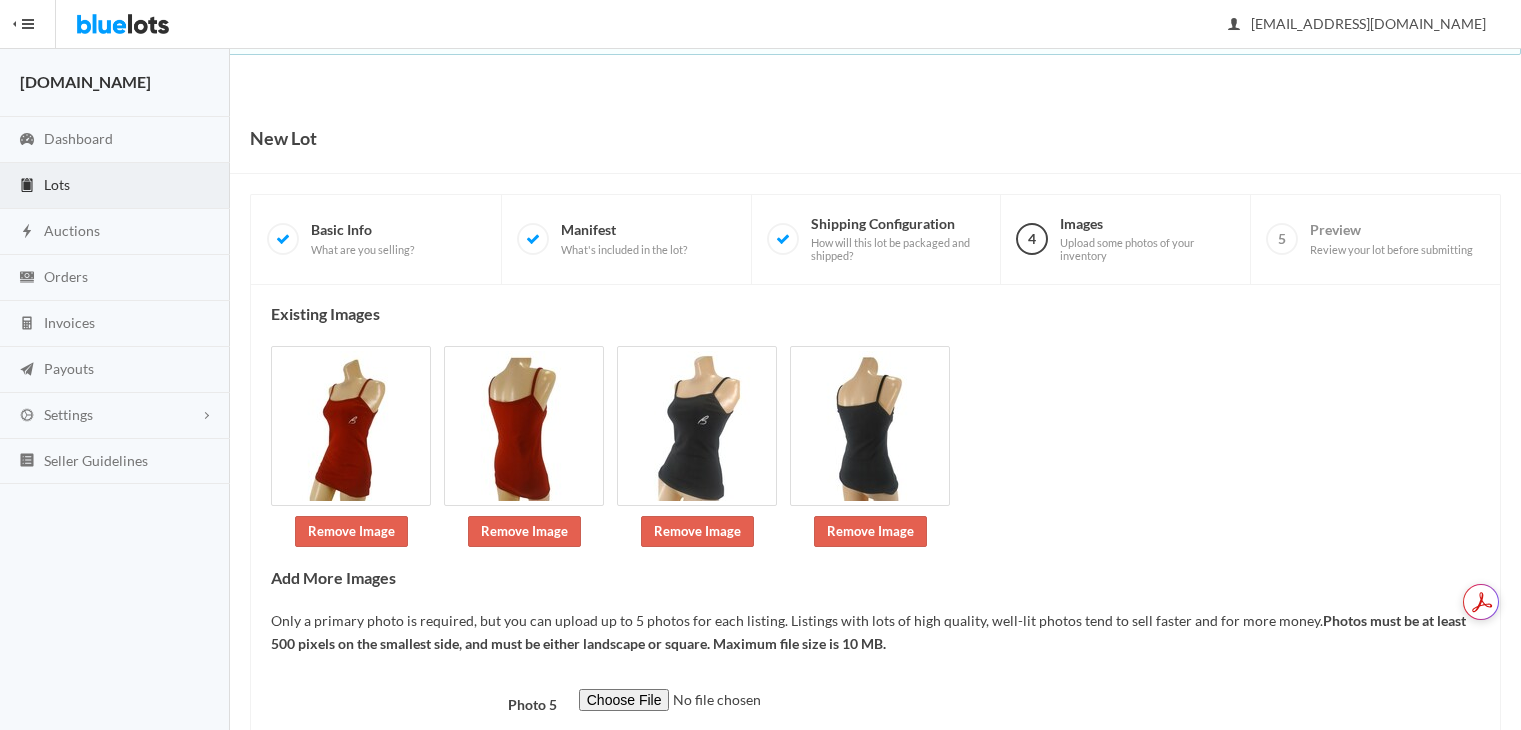 scroll, scrollTop: 0, scrollLeft: 0, axis: both 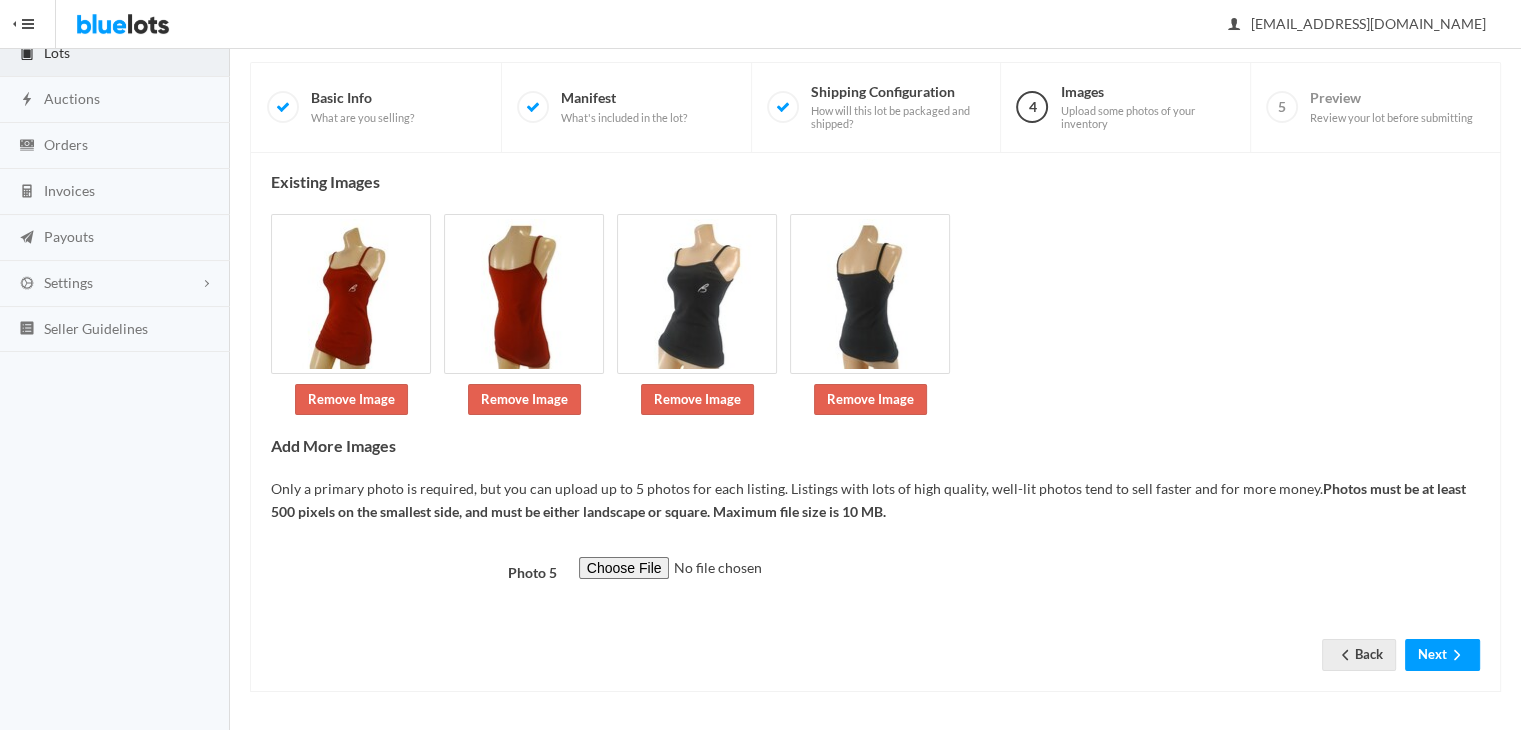 drag, startPoint x: 1535, startPoint y: 156, endPoint x: 1530, endPoint y: 508, distance: 352.03552 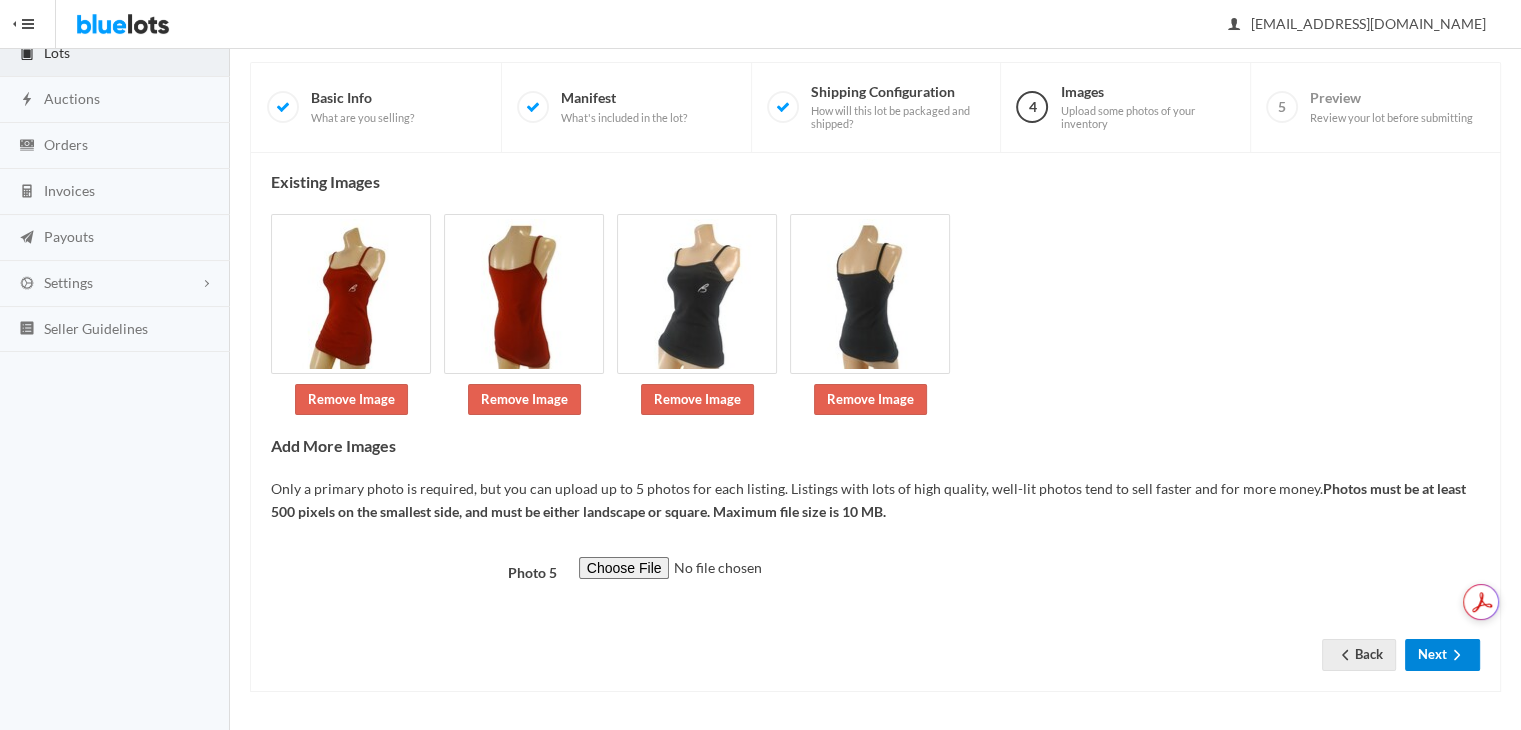 click at bounding box center [1457, 656] 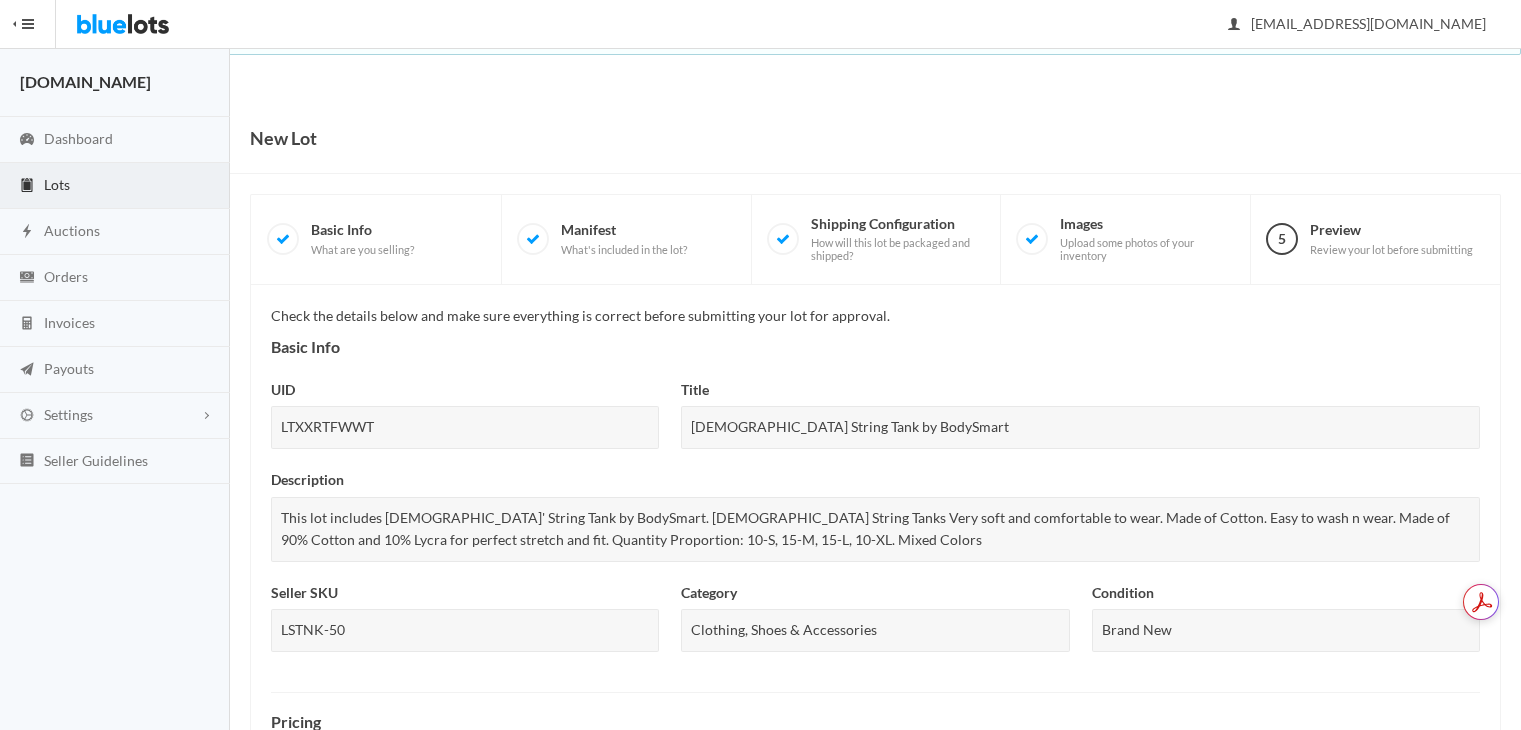scroll, scrollTop: 0, scrollLeft: 0, axis: both 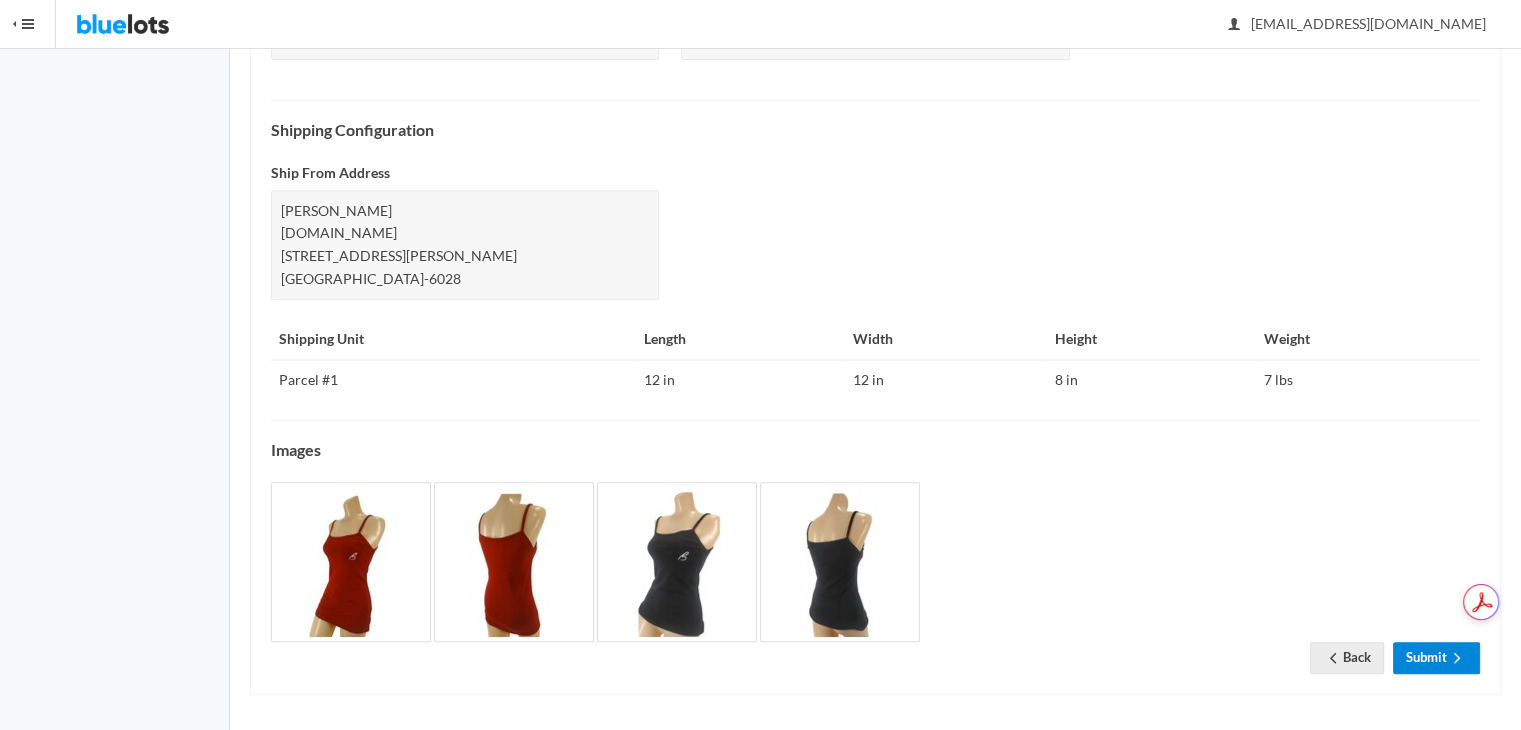 click on "Submit" at bounding box center (1436, 657) 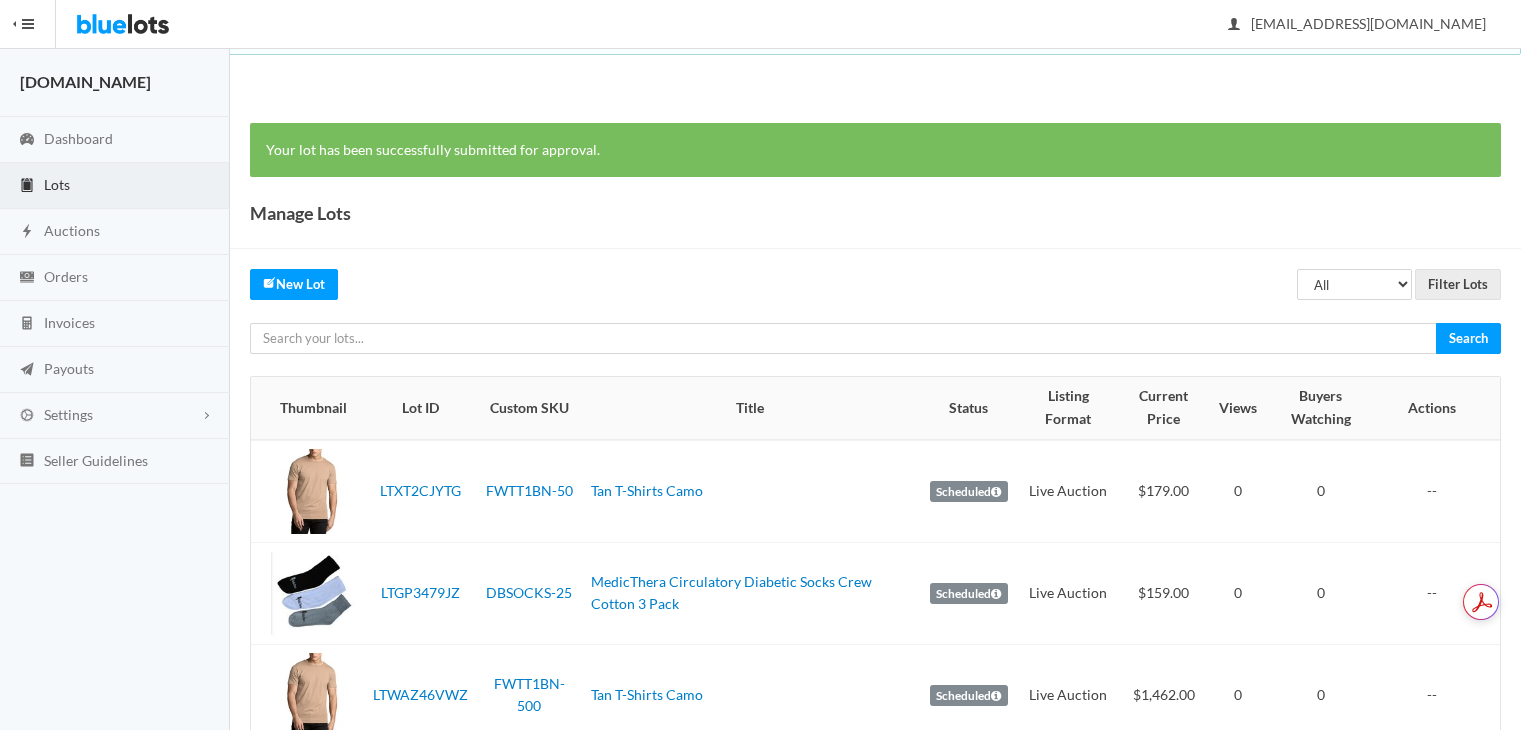 scroll, scrollTop: 0, scrollLeft: 0, axis: both 